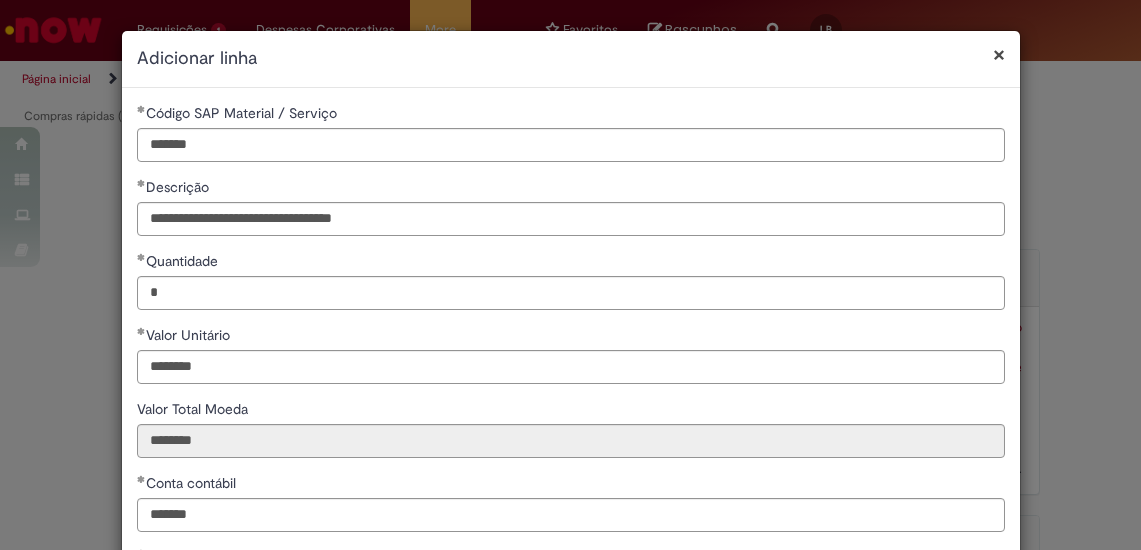 select on "*****" 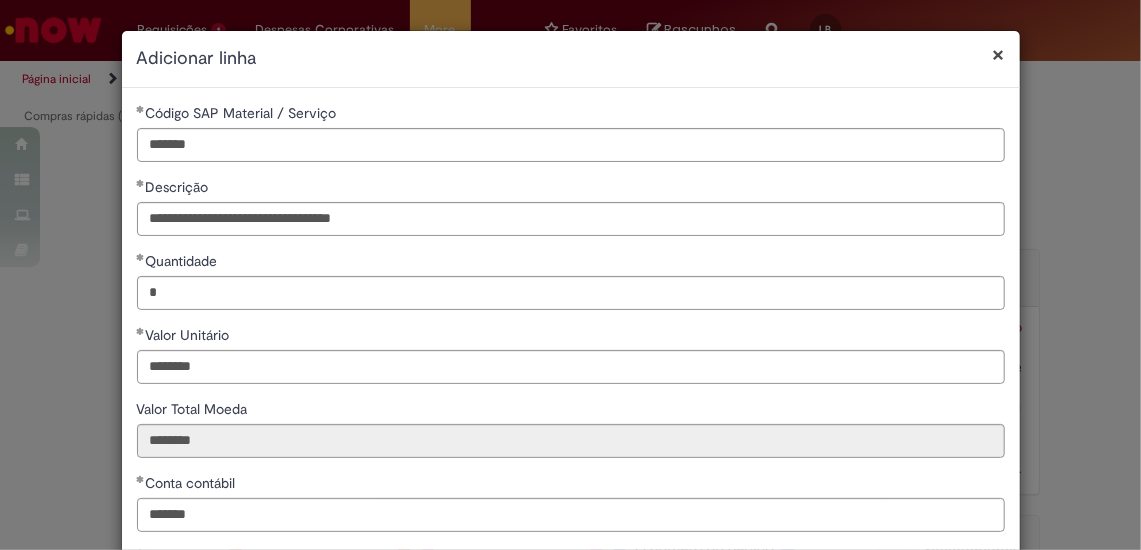 scroll, scrollTop: 171, scrollLeft: 0, axis: vertical 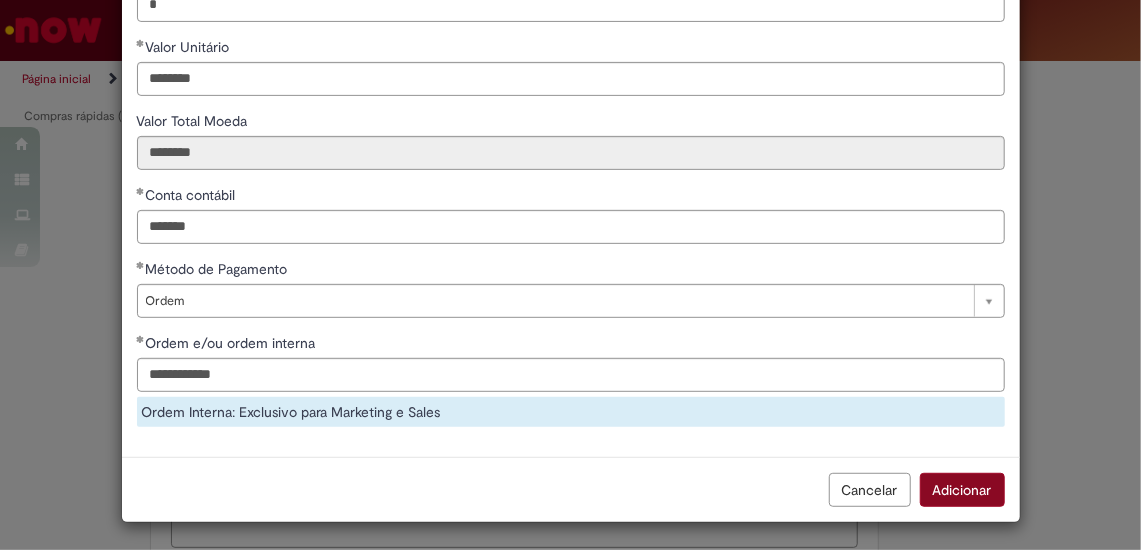 type on "**********" 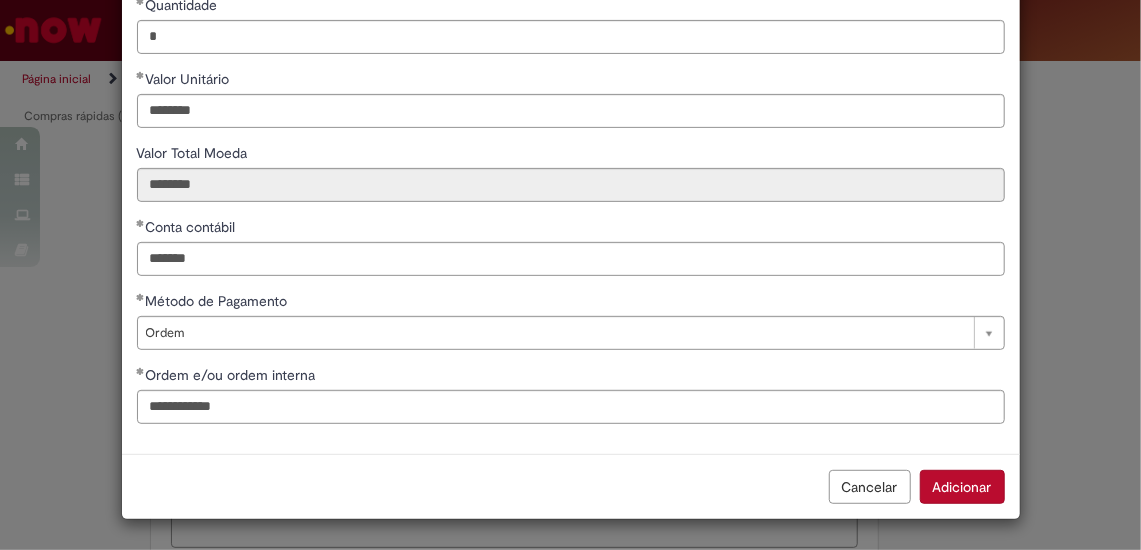 click on "Adicionar" at bounding box center [962, 487] 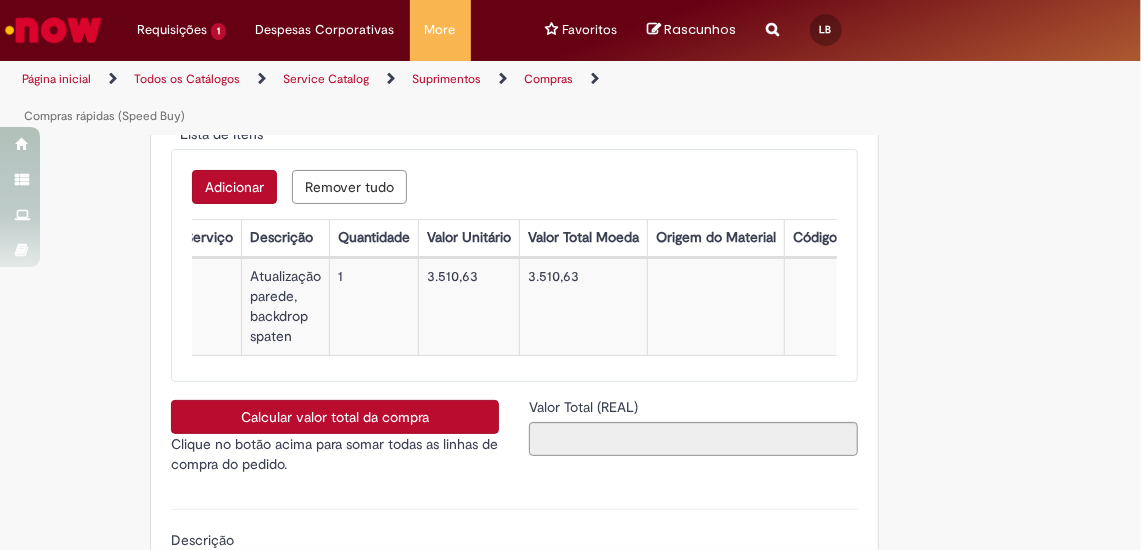 scroll, scrollTop: 254, scrollLeft: 0, axis: vertical 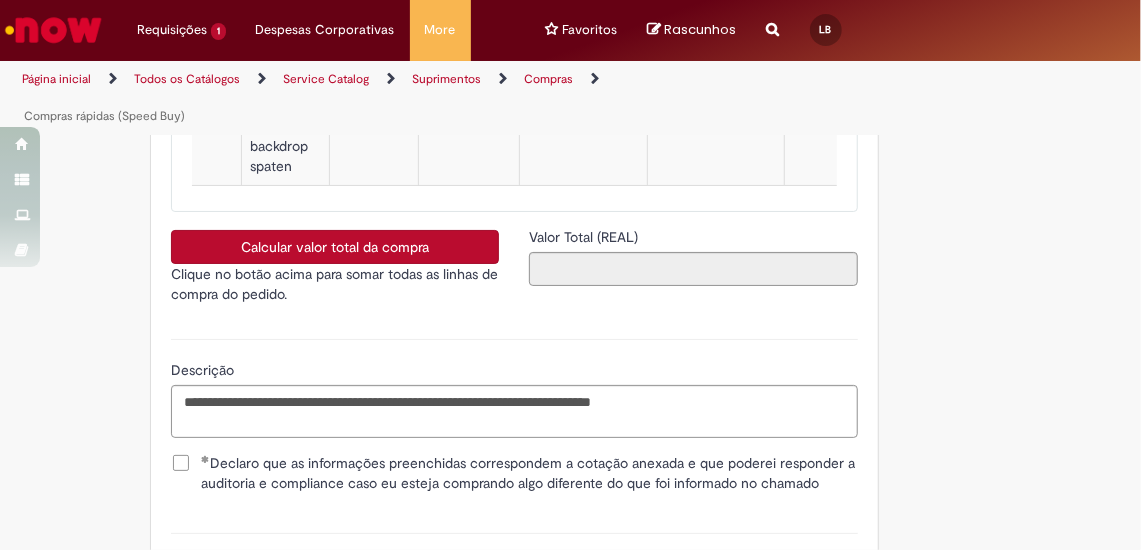 click on "Calcular valor total da compra" at bounding box center [335, 247] 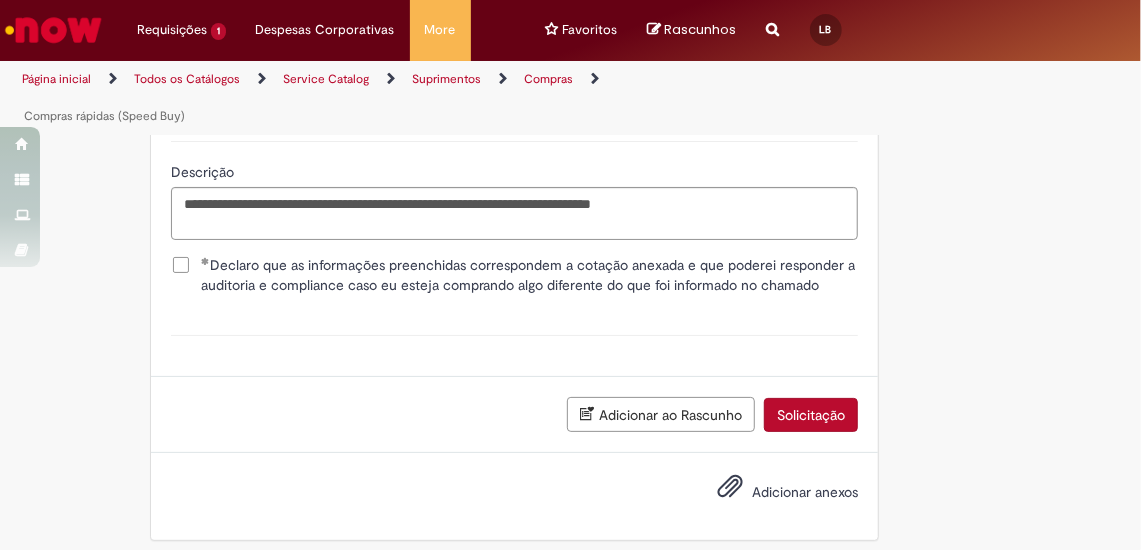 scroll, scrollTop: 4588, scrollLeft: 0, axis: vertical 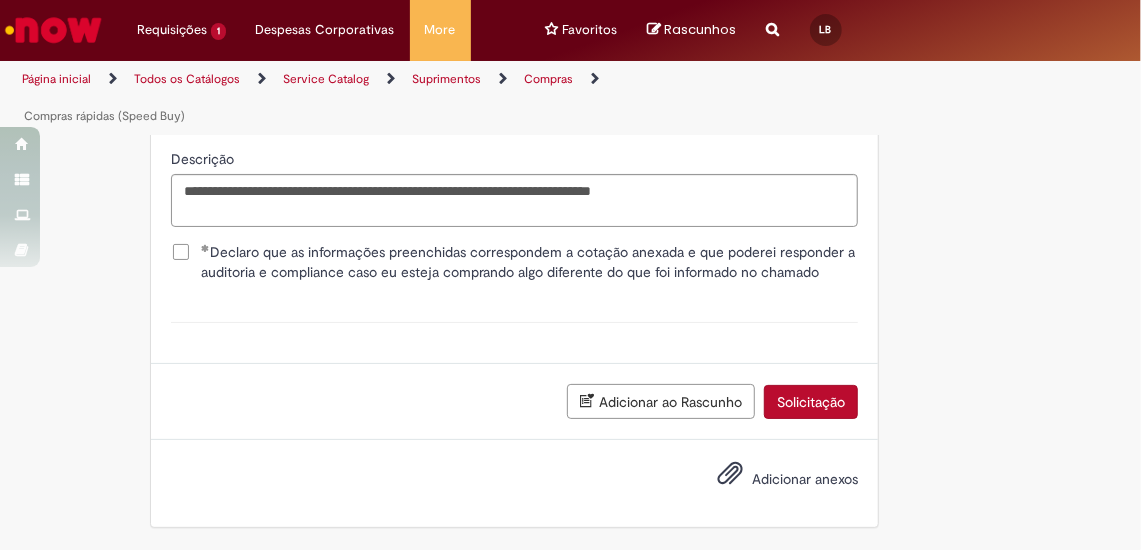 click on "Adicionar anexos" at bounding box center [805, 479] 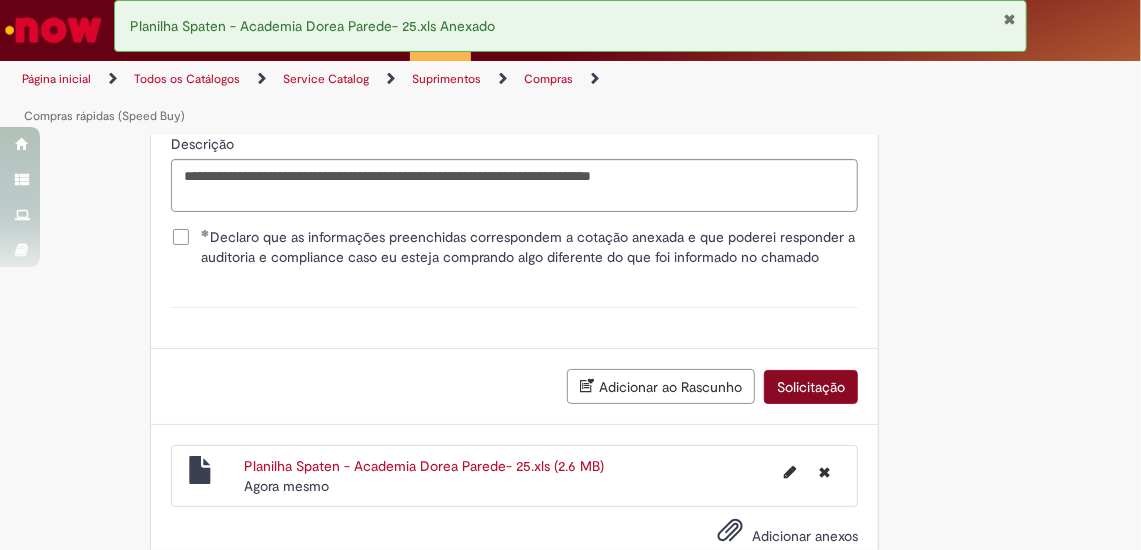 scroll, scrollTop: 4660, scrollLeft: 0, axis: vertical 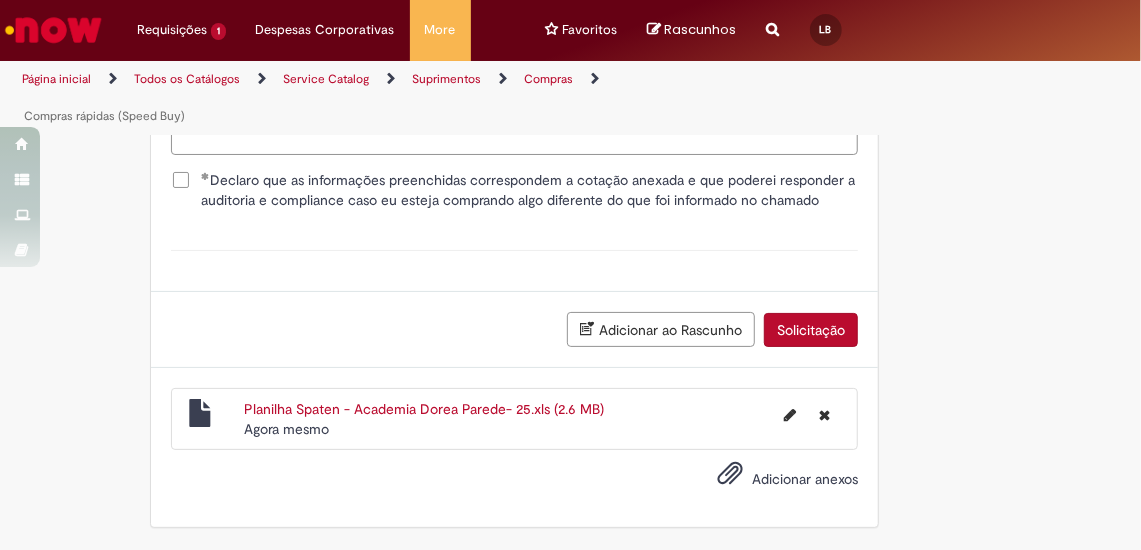 click on "Solicitação" at bounding box center (811, 330) 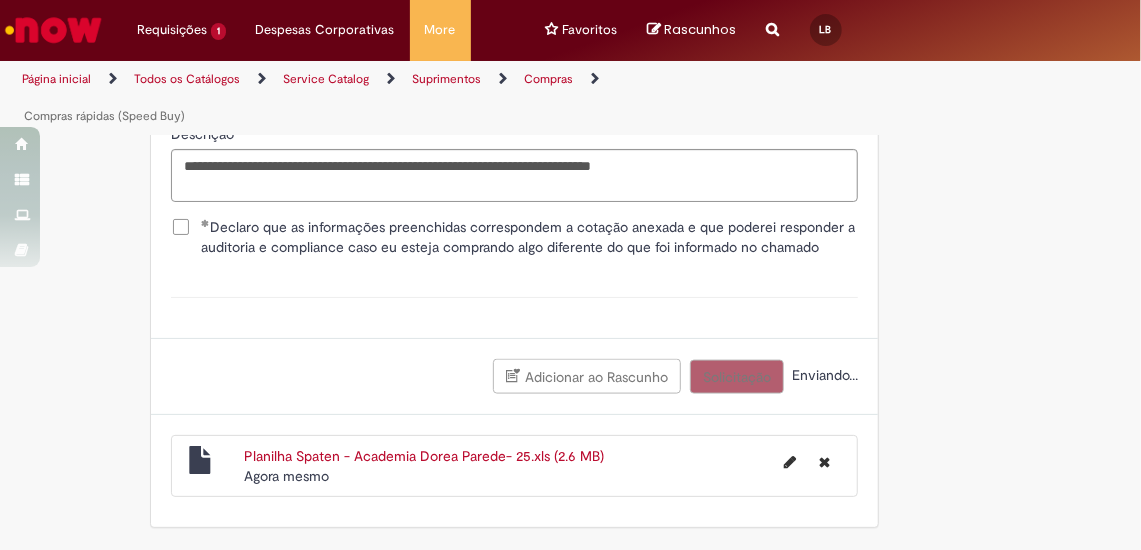scroll, scrollTop: 4614, scrollLeft: 0, axis: vertical 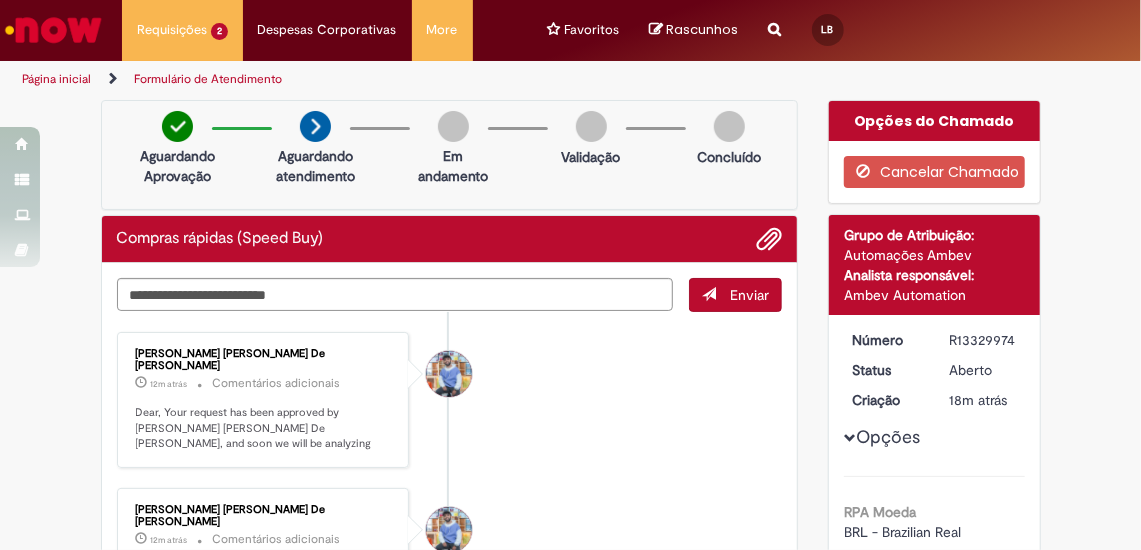click on "Página inicial" at bounding box center [56, 79] 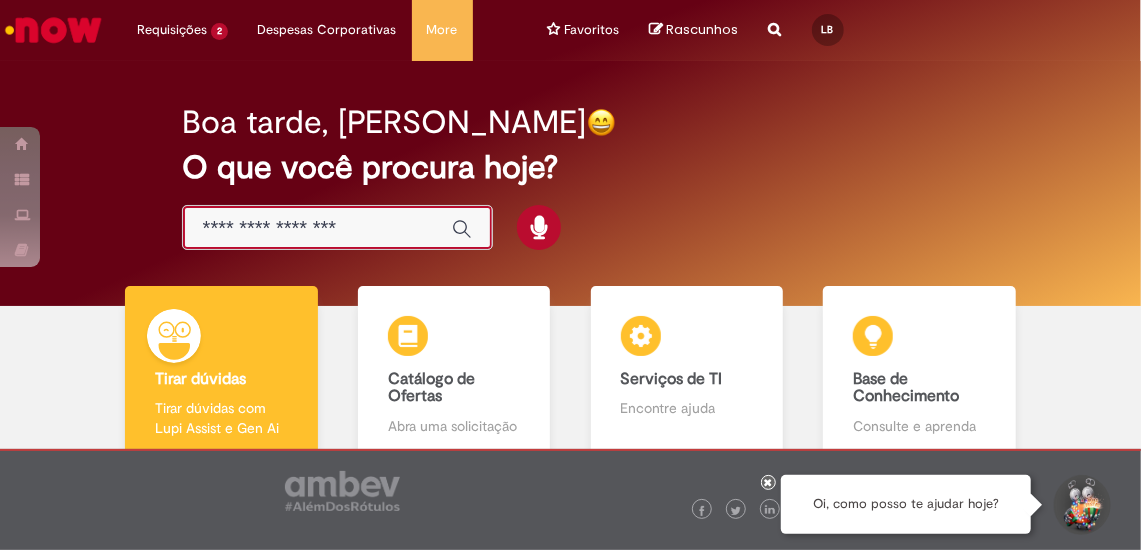 click at bounding box center [317, 228] 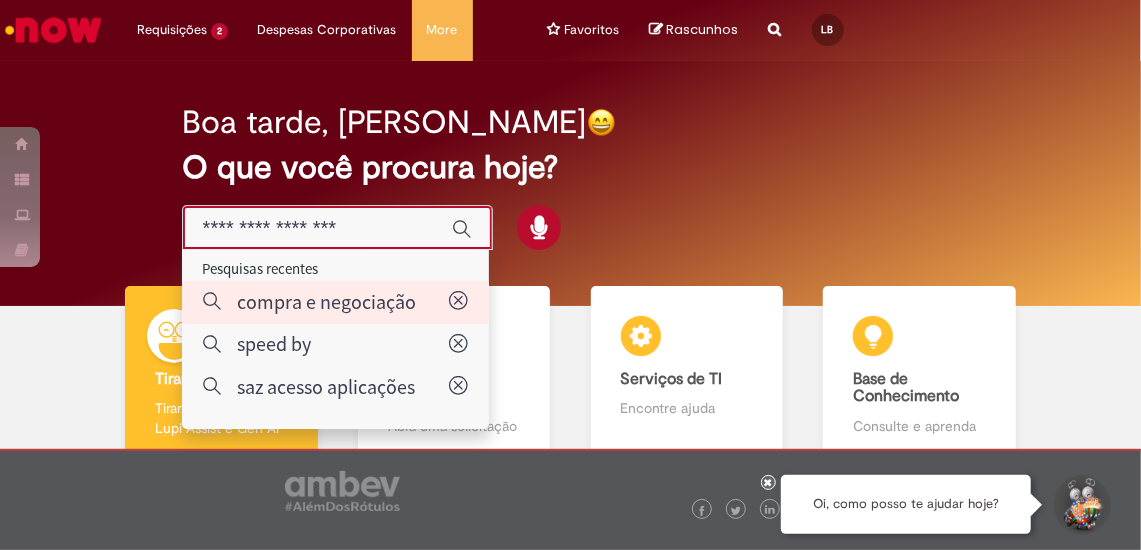 type on "**********" 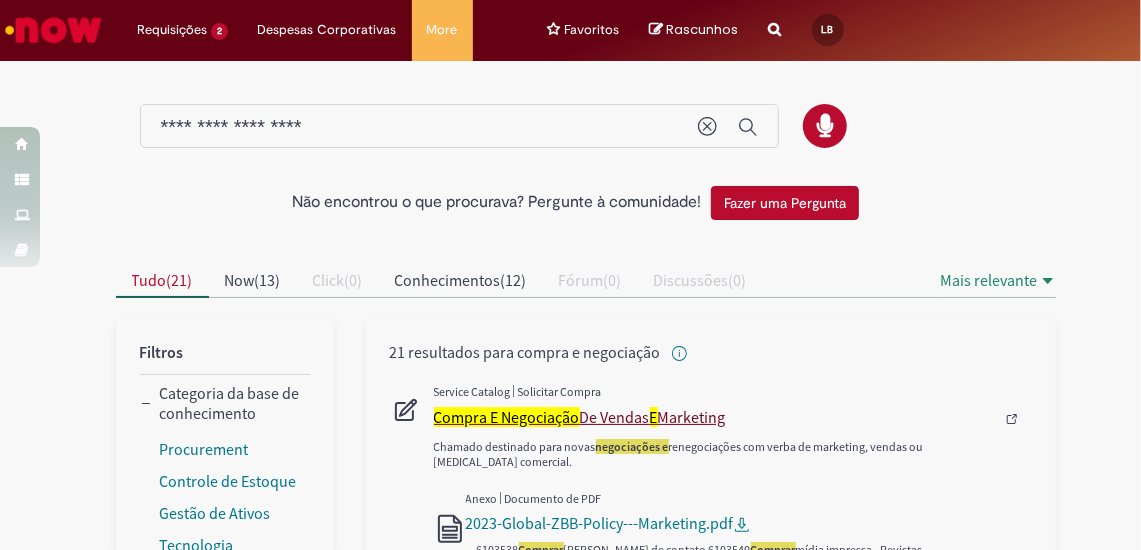 click on "Compra E Negociação" at bounding box center (507, 417) 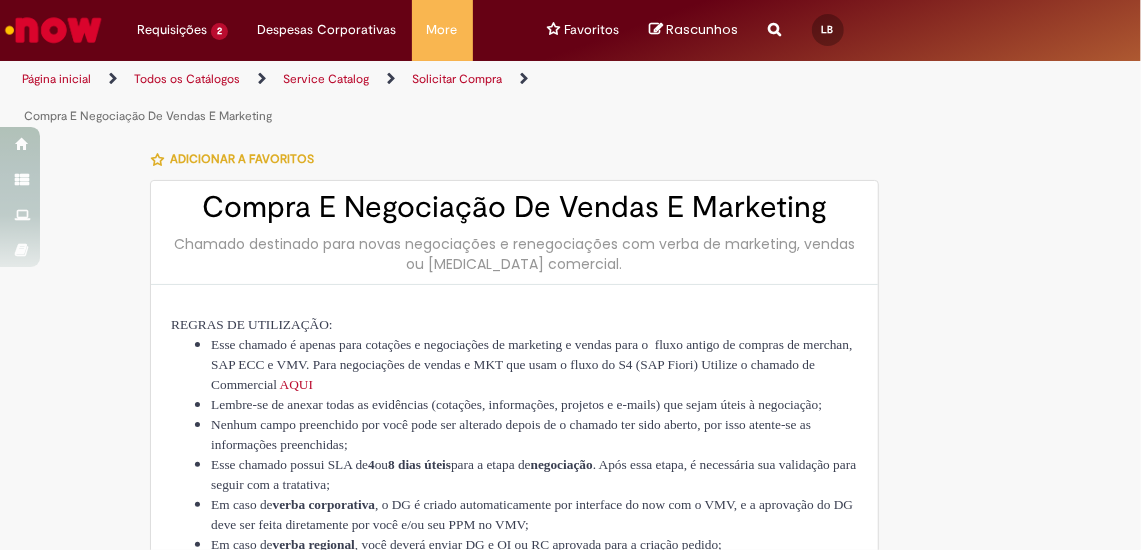 type on "********" 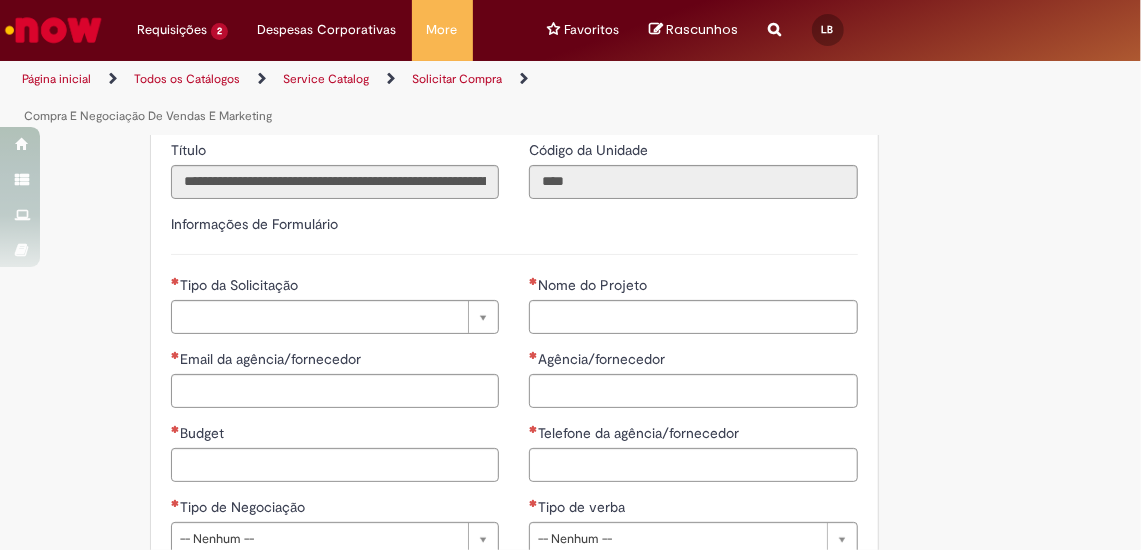 scroll, scrollTop: 894, scrollLeft: 0, axis: vertical 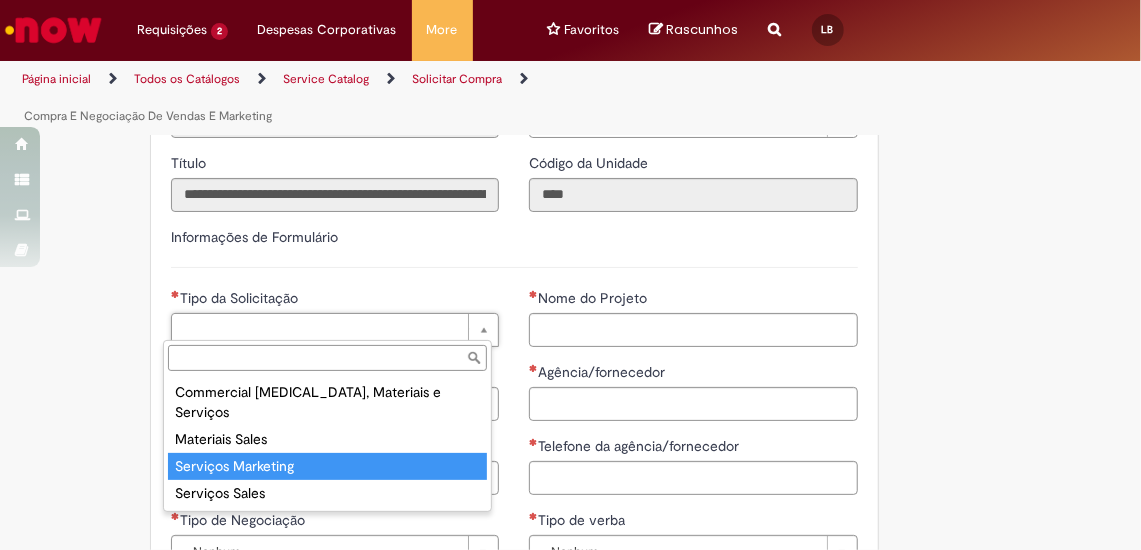 type on "**********" 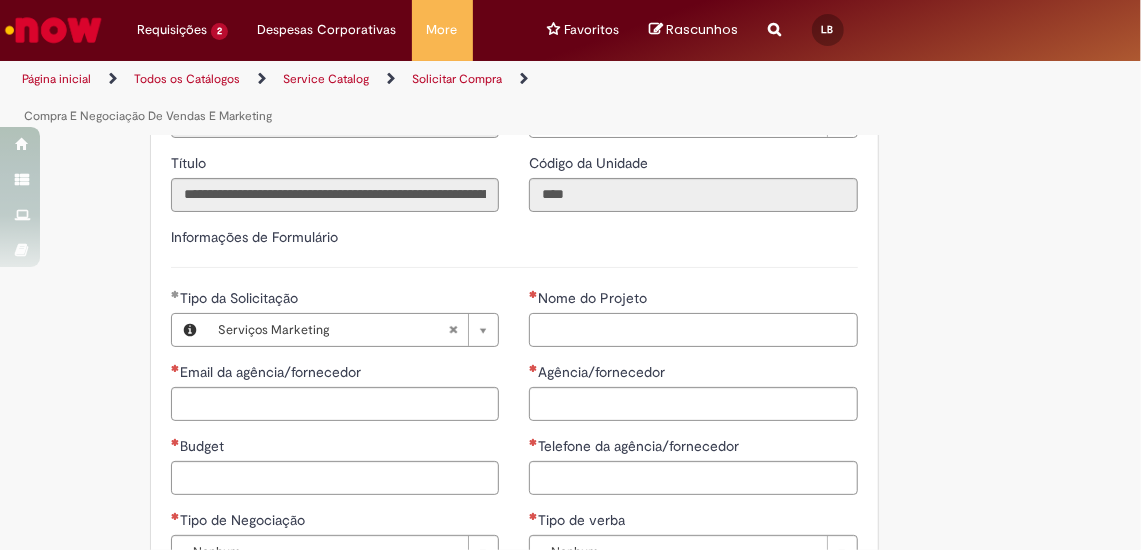 click on "Nome do Projeto" at bounding box center [693, 330] 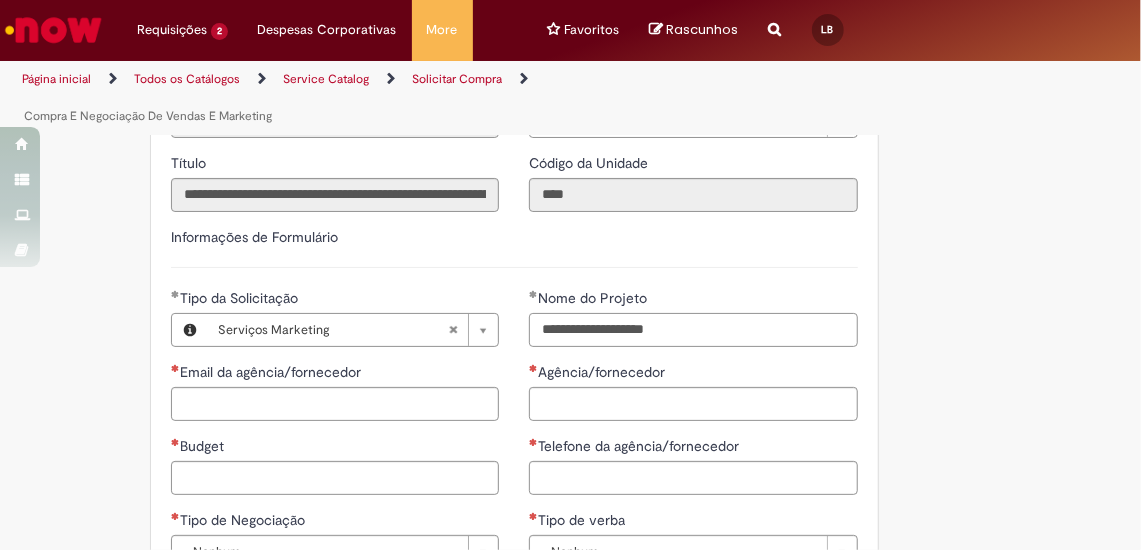 type on "**********" 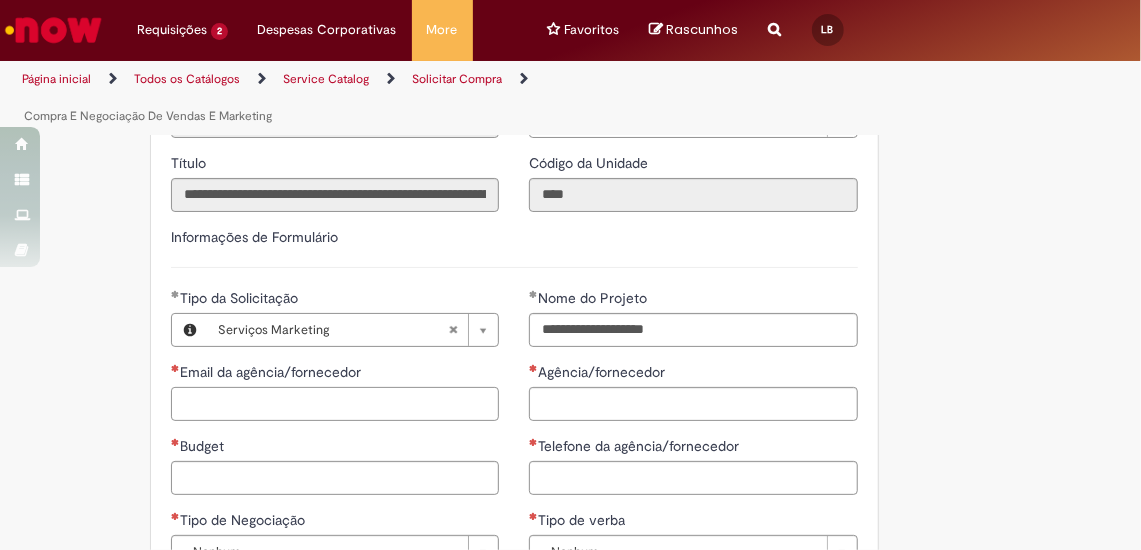 click on "Email da agência/fornecedor" at bounding box center [335, 404] 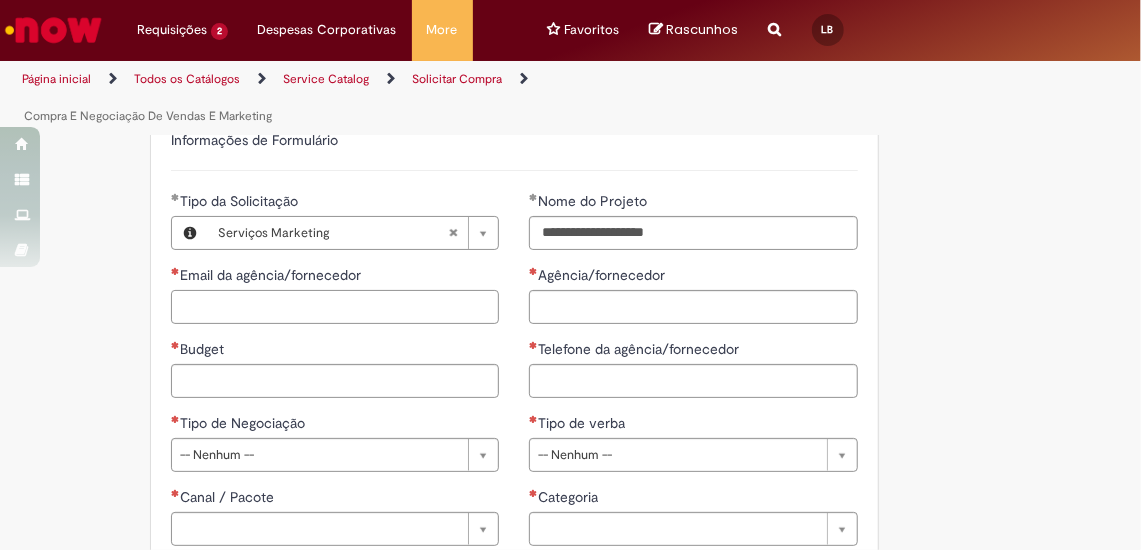 scroll, scrollTop: 992, scrollLeft: 0, axis: vertical 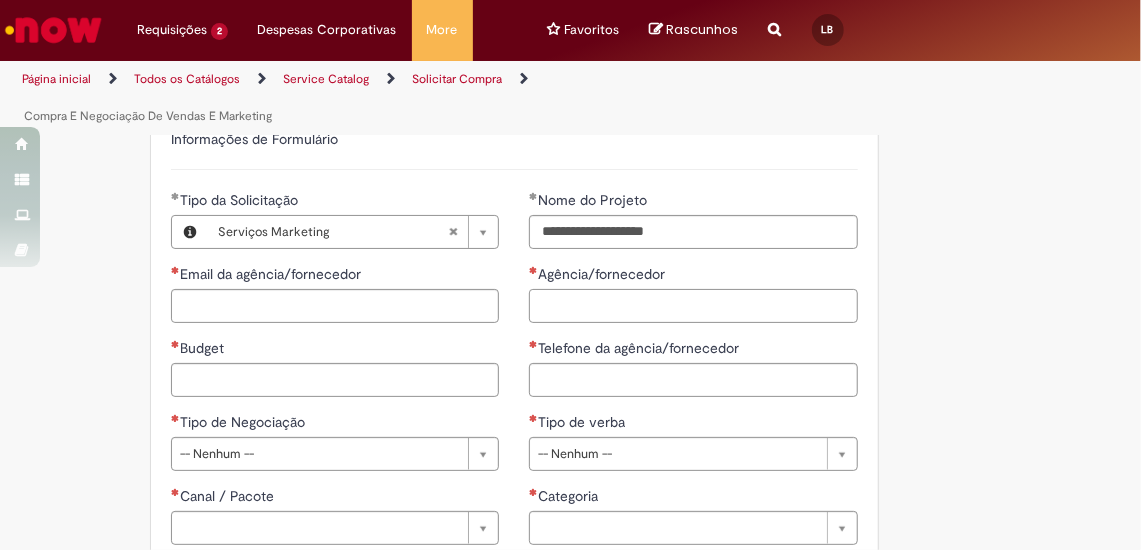 click on "Agência/fornecedor" at bounding box center (693, 306) 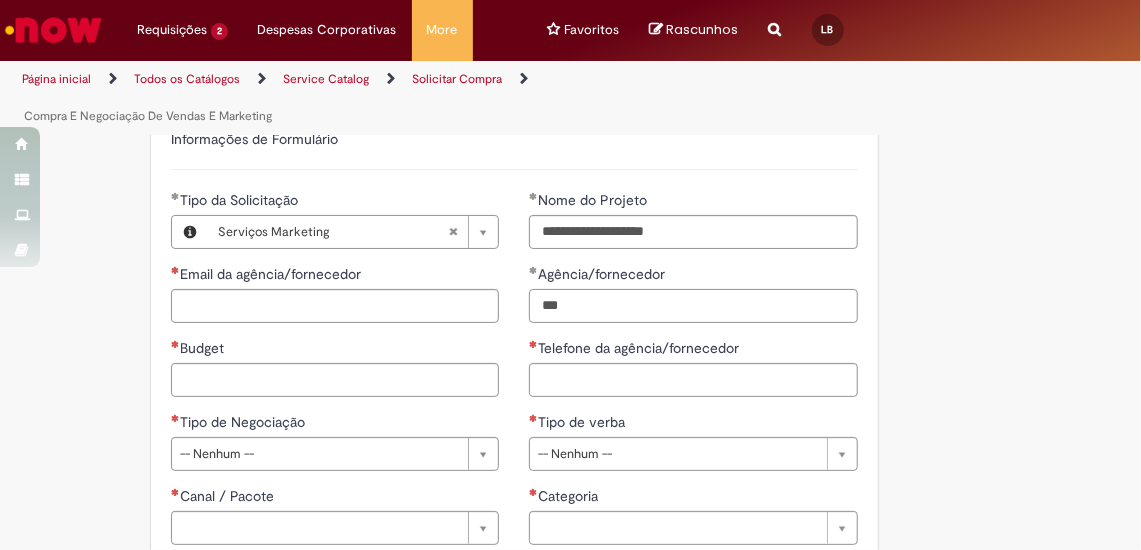 click on "***" at bounding box center (693, 306) 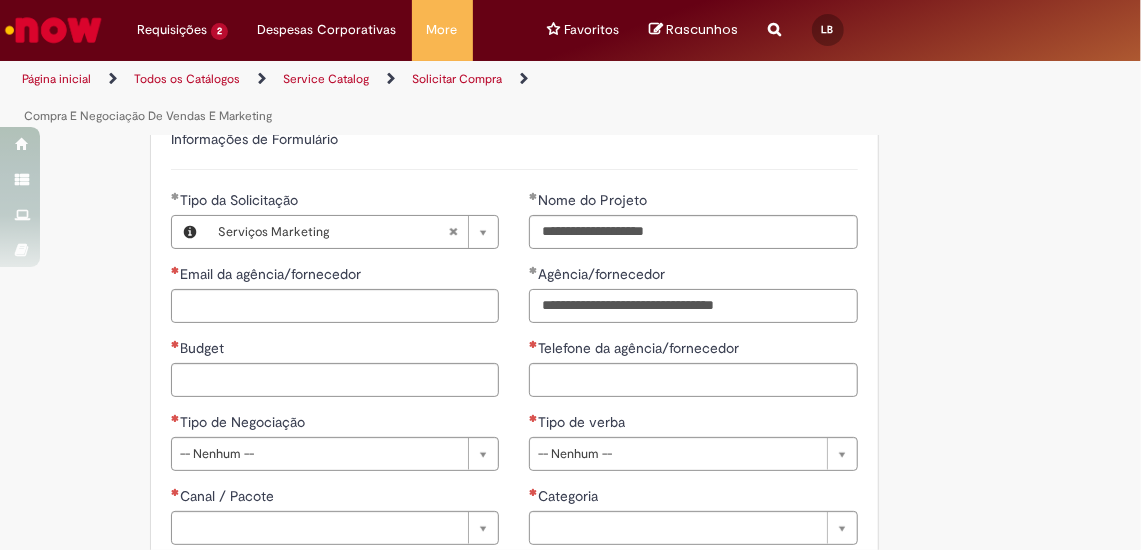 type on "**********" 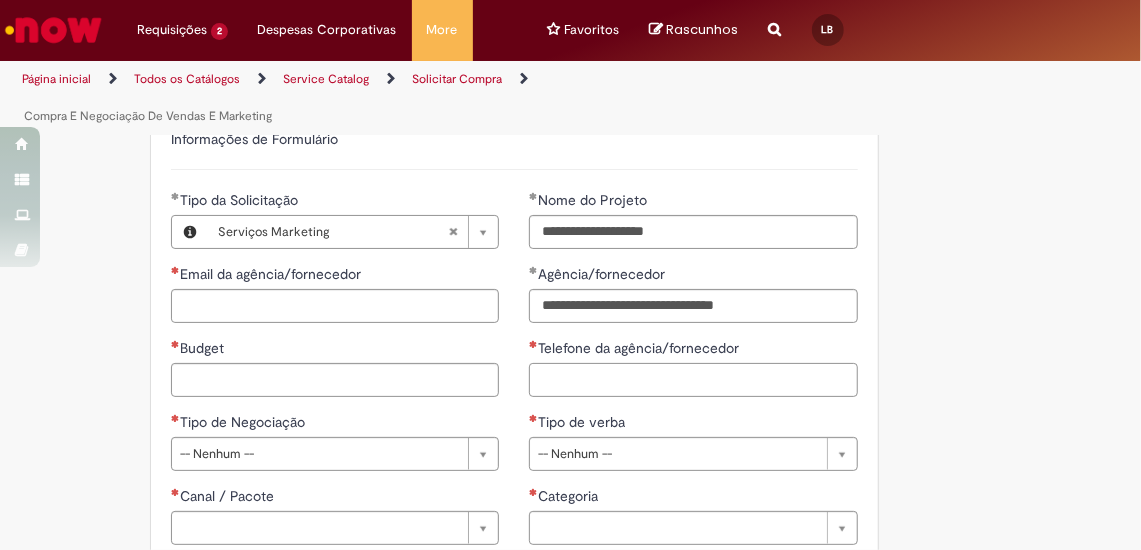 click on "Telefone da agência/fornecedor" at bounding box center (693, 380) 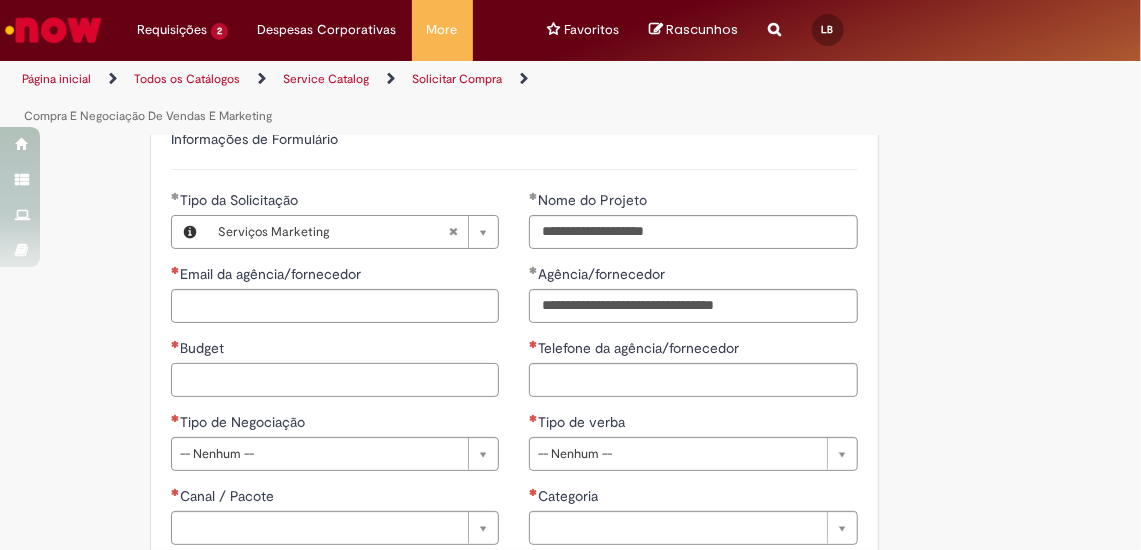click on "Budget" at bounding box center (335, 380) 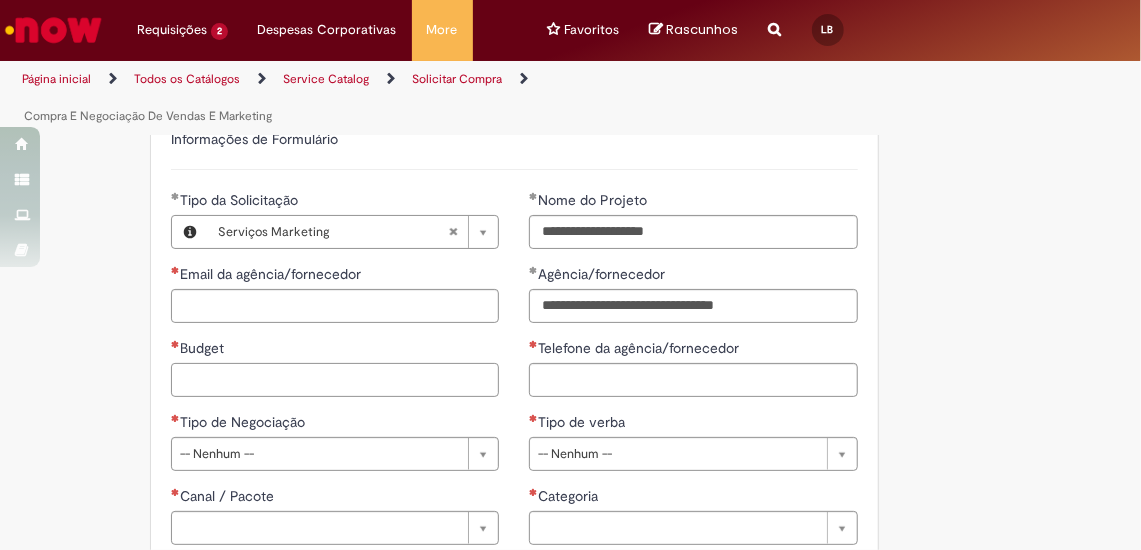 paste on "*********" 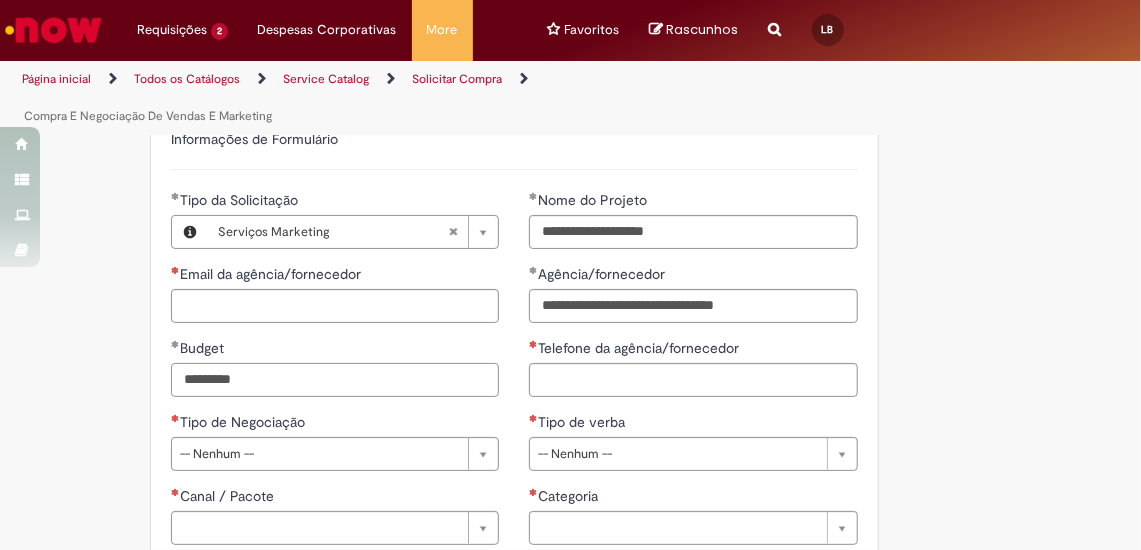 type on "*********" 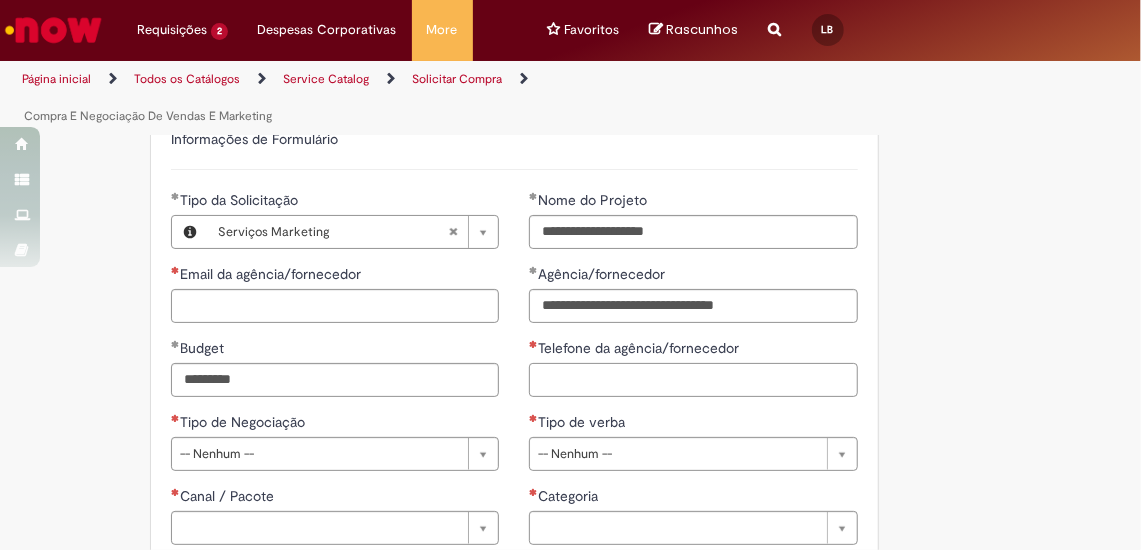 click on "Telefone da agência/fornecedor" at bounding box center [693, 380] 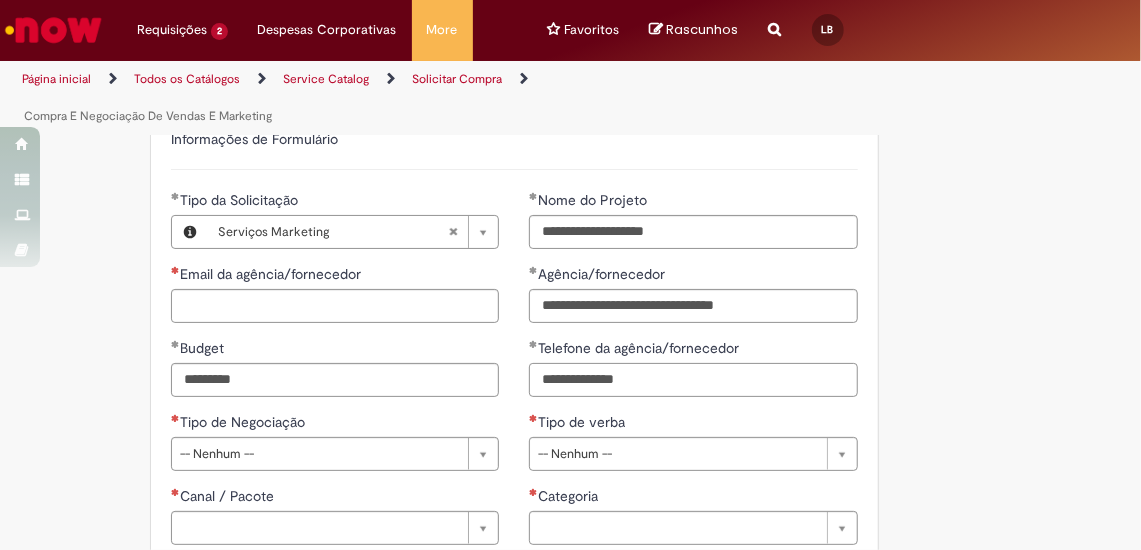 type on "**********" 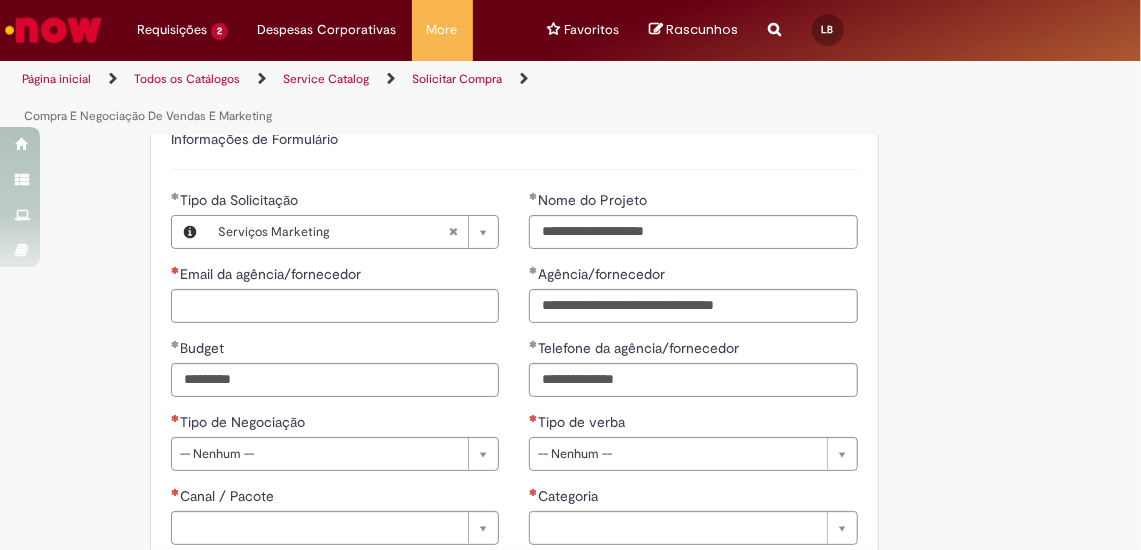 click on "Adicionar a Favoritos
Compra E Negociação De Vendas E Marketing
Chamado destinado para novas negociações e renegociações com verba de marketing, vendas ou [MEDICAL_DATA] comercial.
REGRAS DE UTILIZA ÇÃ O:
Esse chamado é apenas para   cotações e negociações de marketing e vendas   para o  fluxo antigo de compras [PERSON_NAME], SAP ECC e VMV. Para negociações de vendas e MKT que usam o fluxo do S4 (SAP Fiori) Utilize o chamado de Commercial   AQUI
Lembre-se de anexar todas as evidências (cotações, informações, projetos e e-mails) que sejam úteis à negociação;
Nenhum campo preenchido por você pode ser alterado depois de o chamado ter sido aberto, por isso atente-se as informações preenchidas;
Esse chamado possui SLA de  4  ou  8 [PERSON_NAME] úteis  para a etapa de  negociação . Após essa etapa, é necessária sua validação para seguir com a tratativa;
[PERSON_NAME] de" at bounding box center (571, 132) 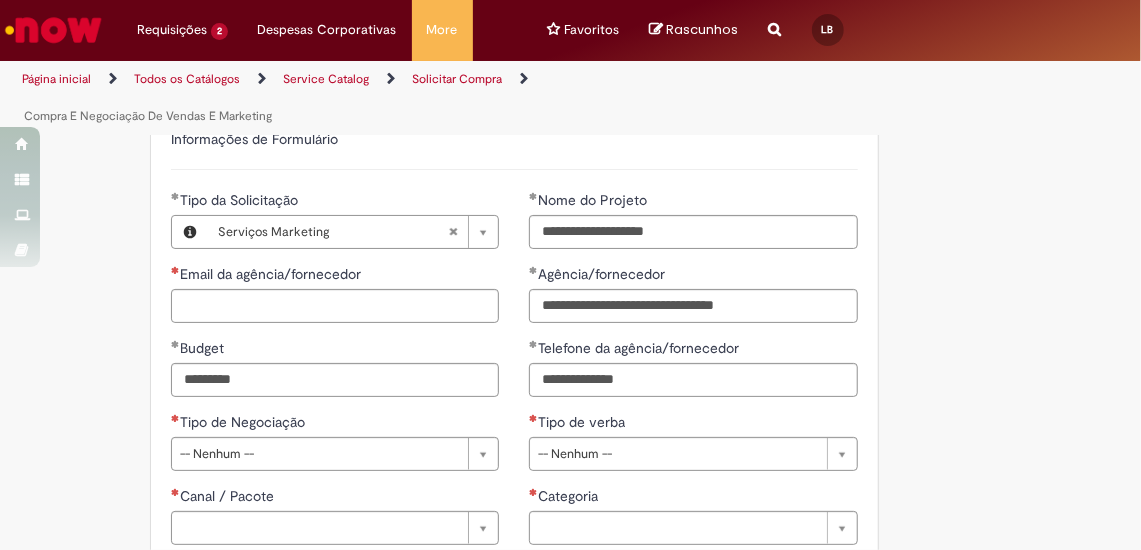 click on "**********" at bounding box center (335, 375) 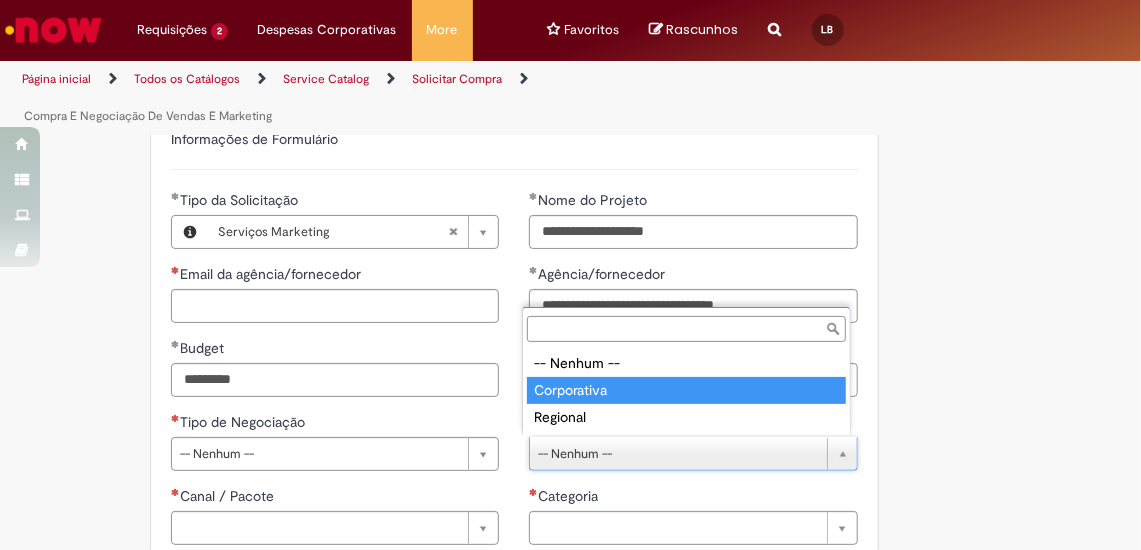 type on "**********" 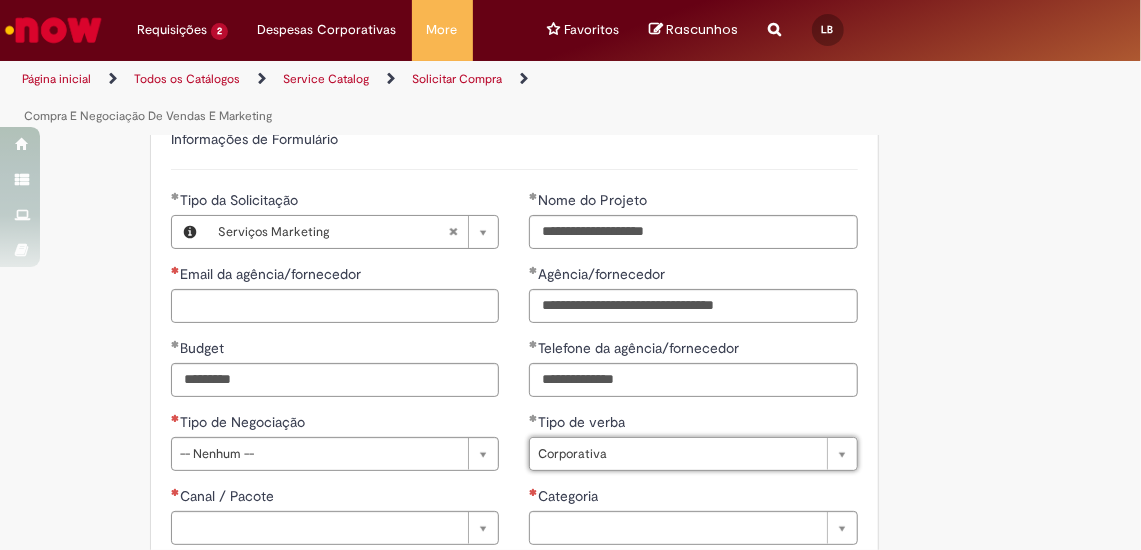 scroll, scrollTop: 1077, scrollLeft: 0, axis: vertical 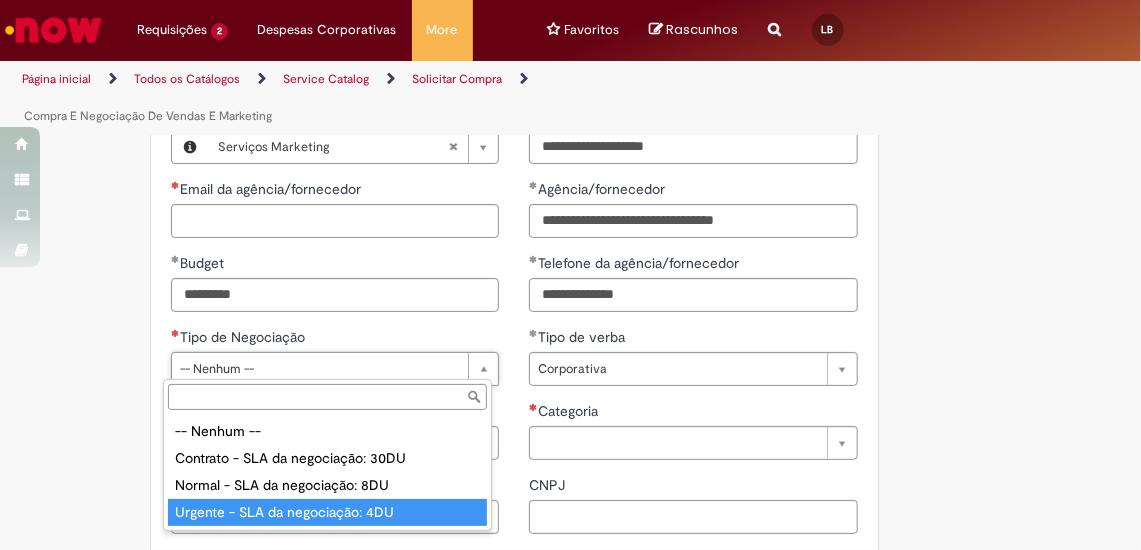 type on "**********" 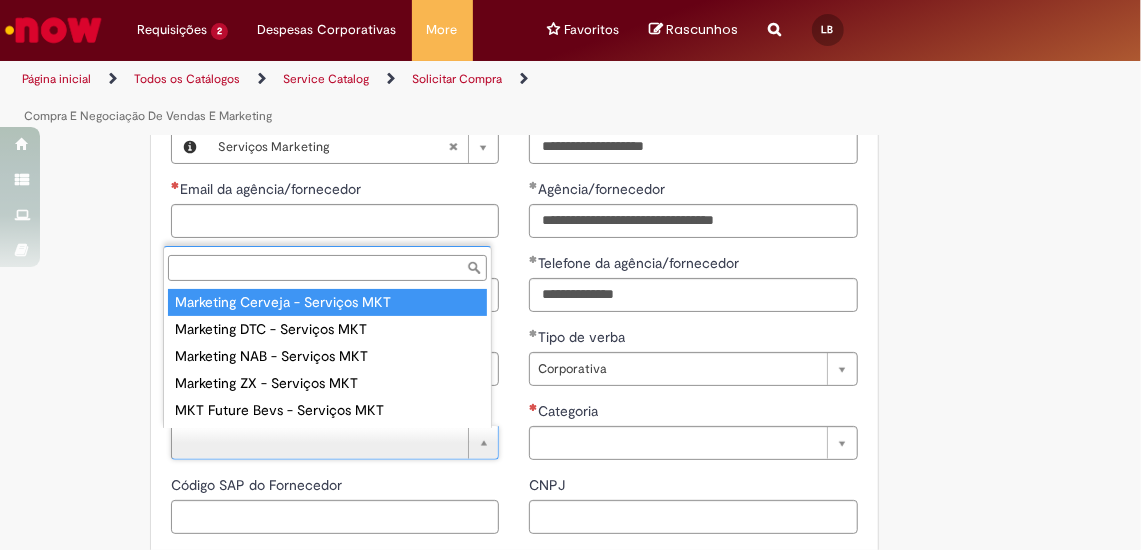 type on "**********" 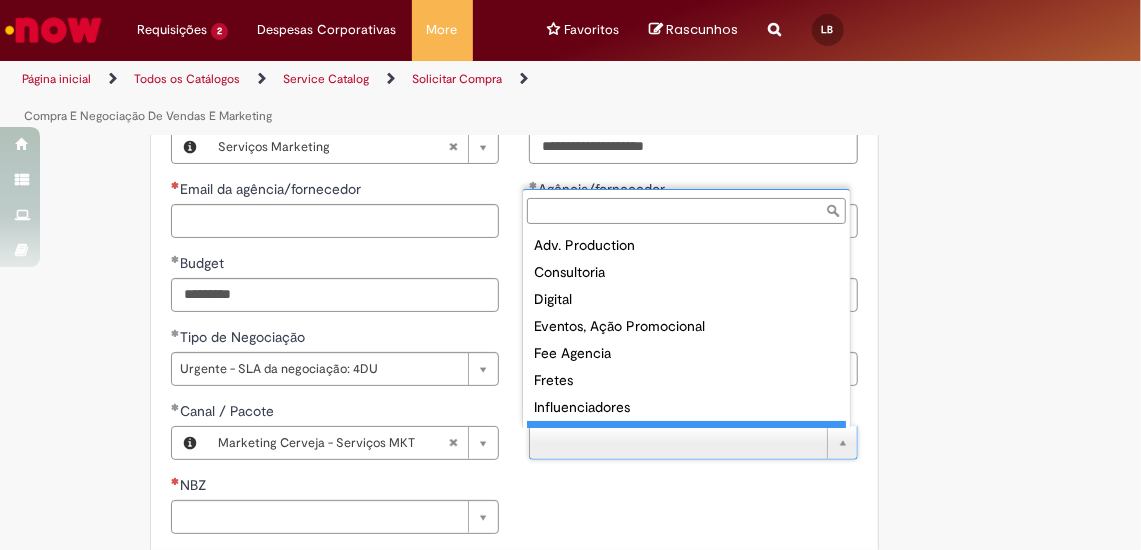 scroll, scrollTop: 16, scrollLeft: 0, axis: vertical 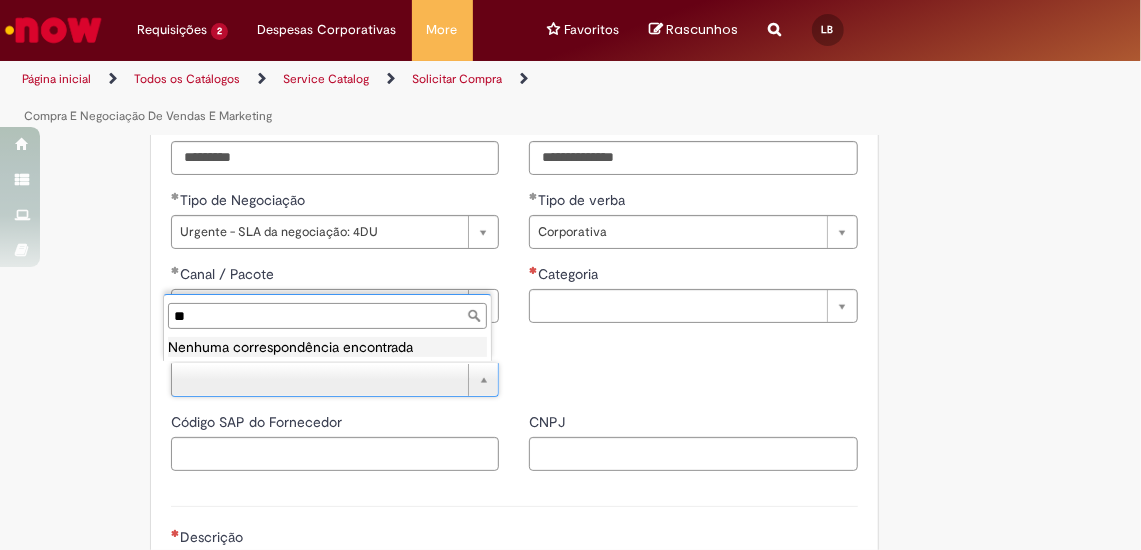 type on "*" 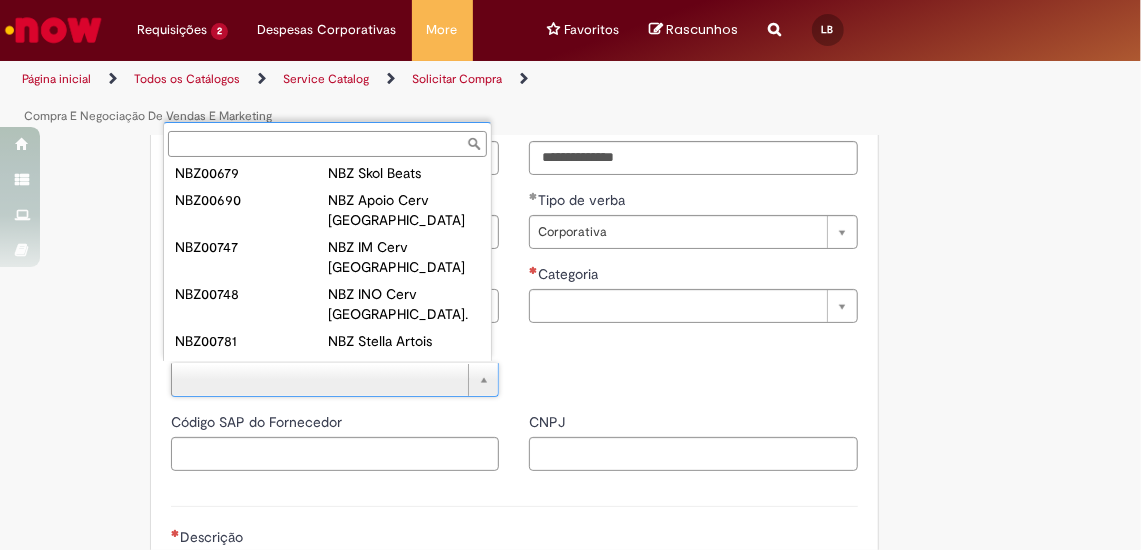 scroll, scrollTop: 0, scrollLeft: 0, axis: both 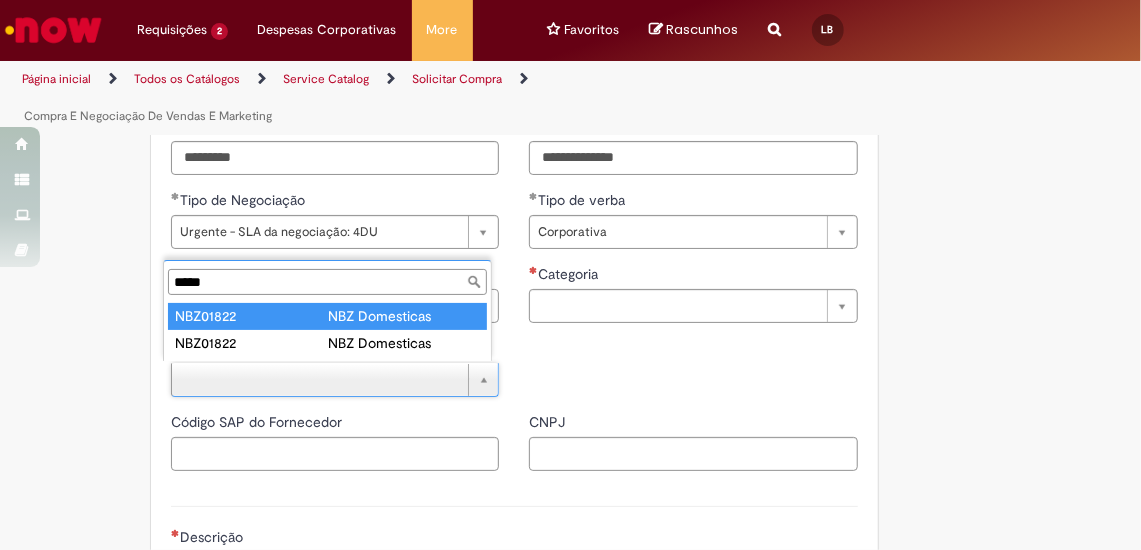type on "*****" 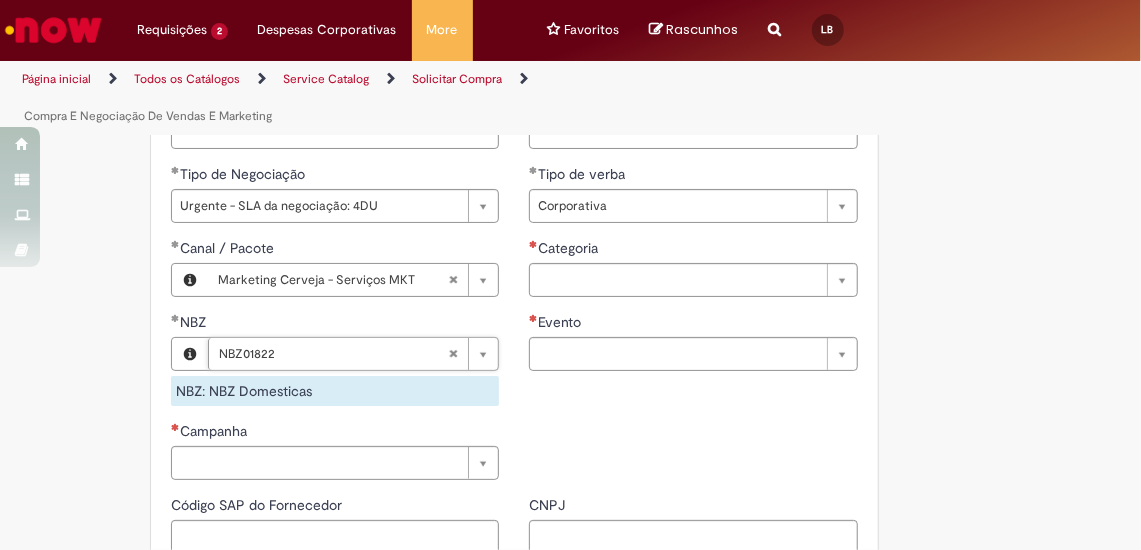 scroll, scrollTop: 1256, scrollLeft: 0, axis: vertical 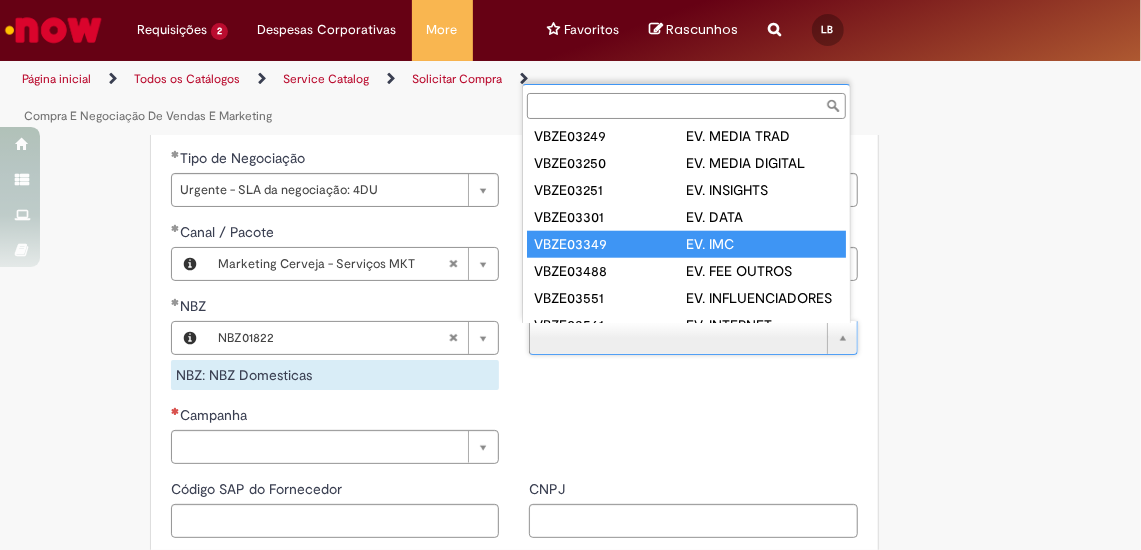 type on "*********" 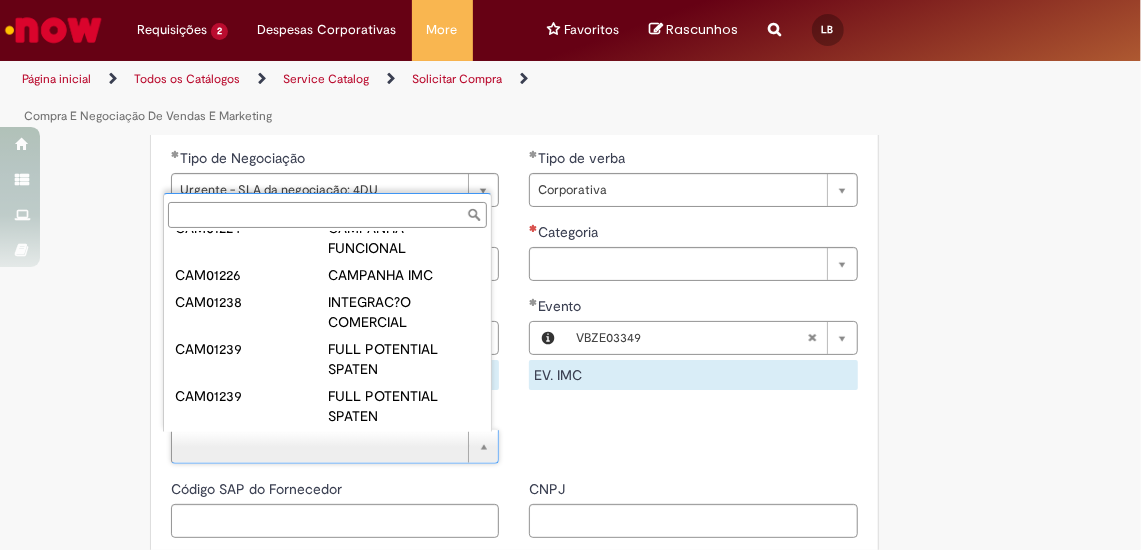 scroll, scrollTop: 293, scrollLeft: 0, axis: vertical 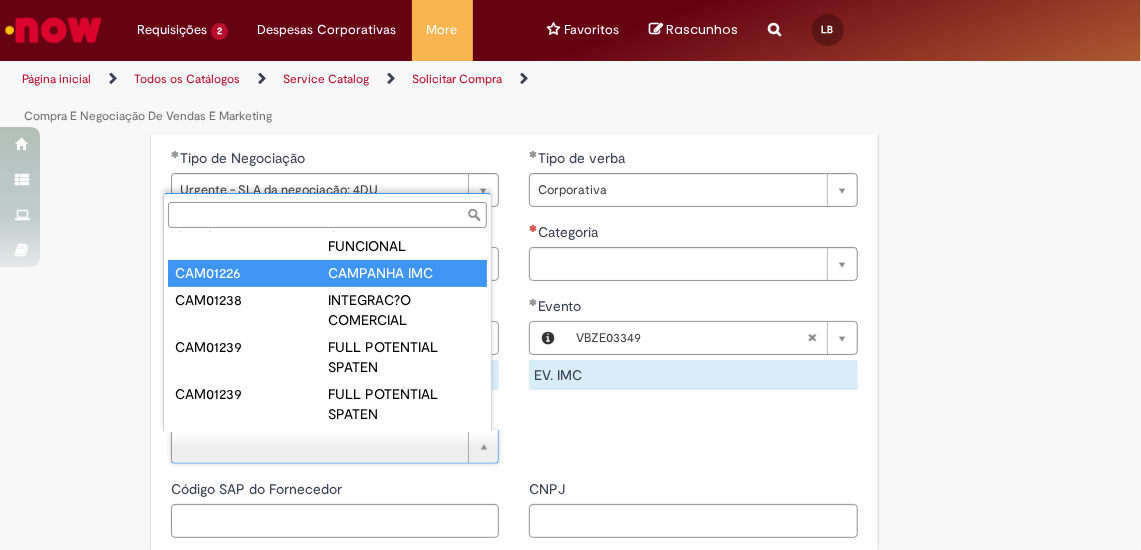 type on "********" 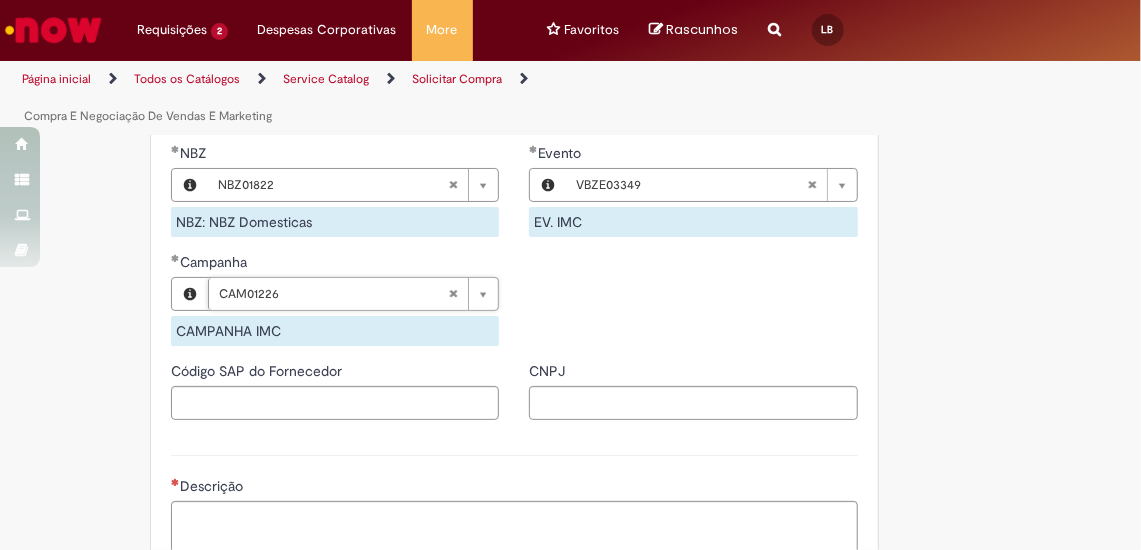 scroll, scrollTop: 1420, scrollLeft: 0, axis: vertical 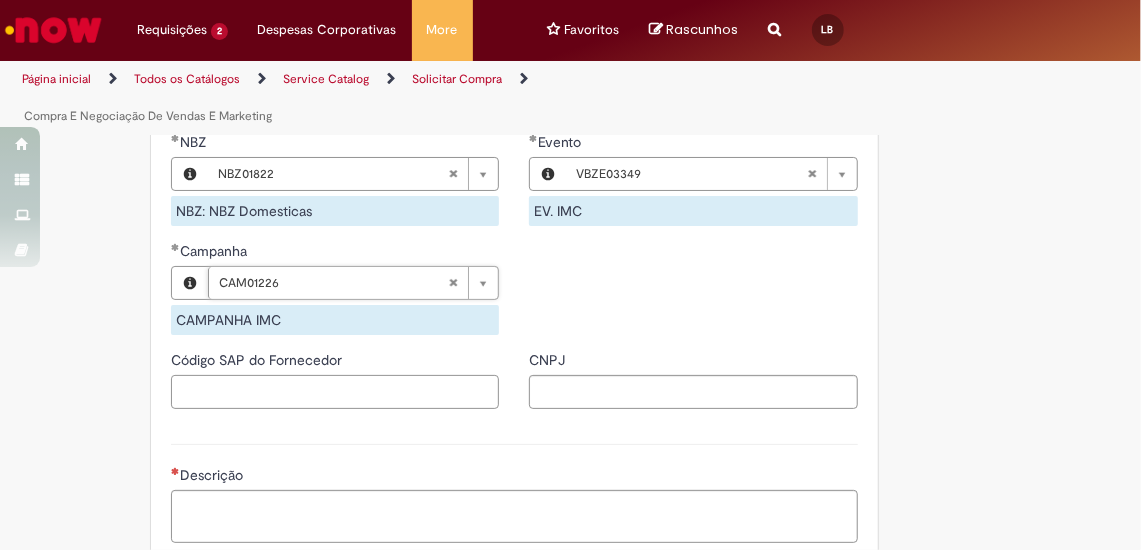 click on "Código SAP do Fornecedor" at bounding box center (335, 392) 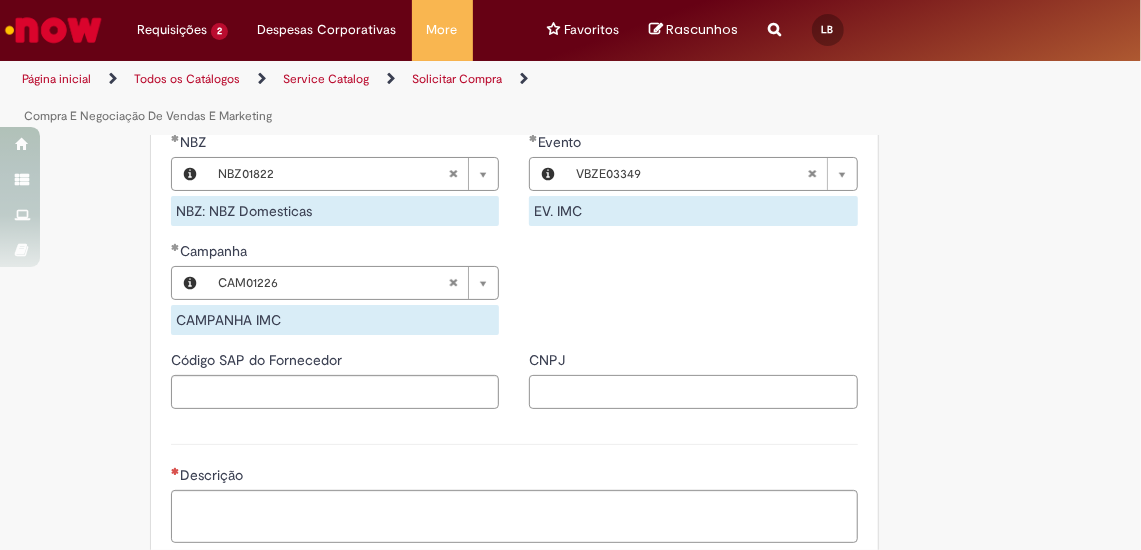 click on "CNPJ" at bounding box center (693, 392) 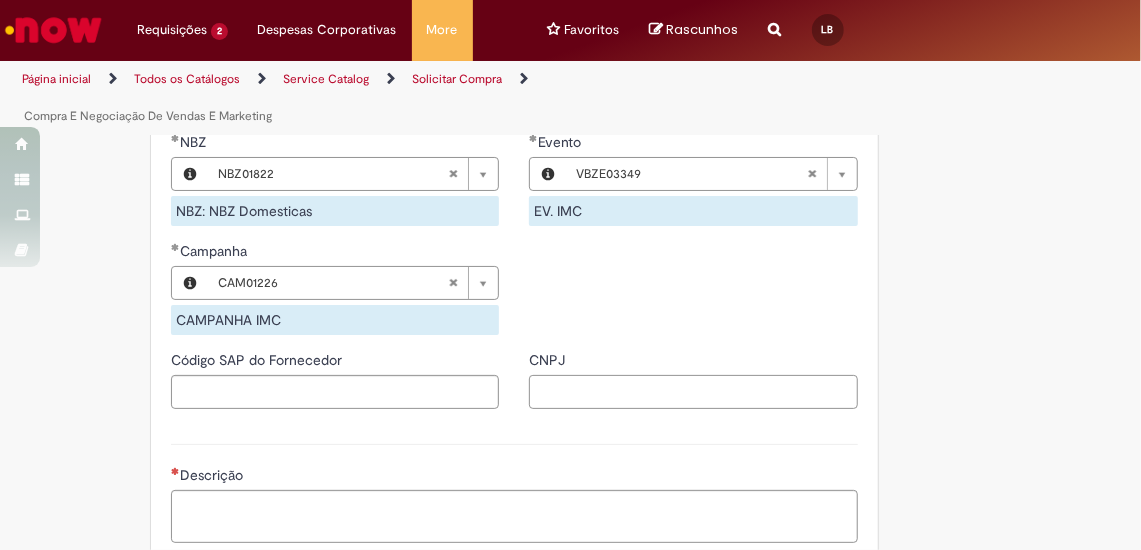 paste on "**********" 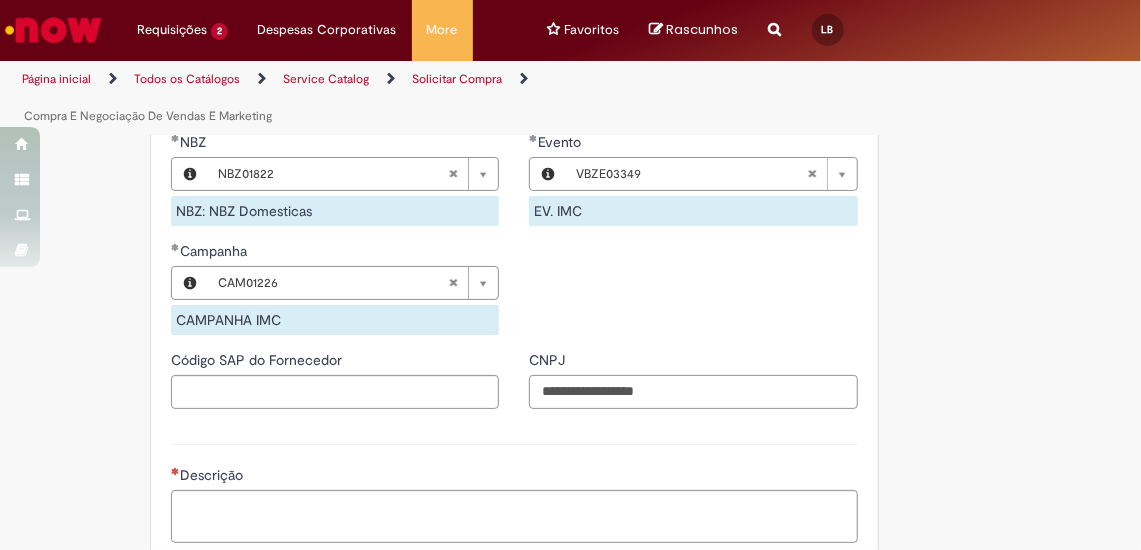 type on "**********" 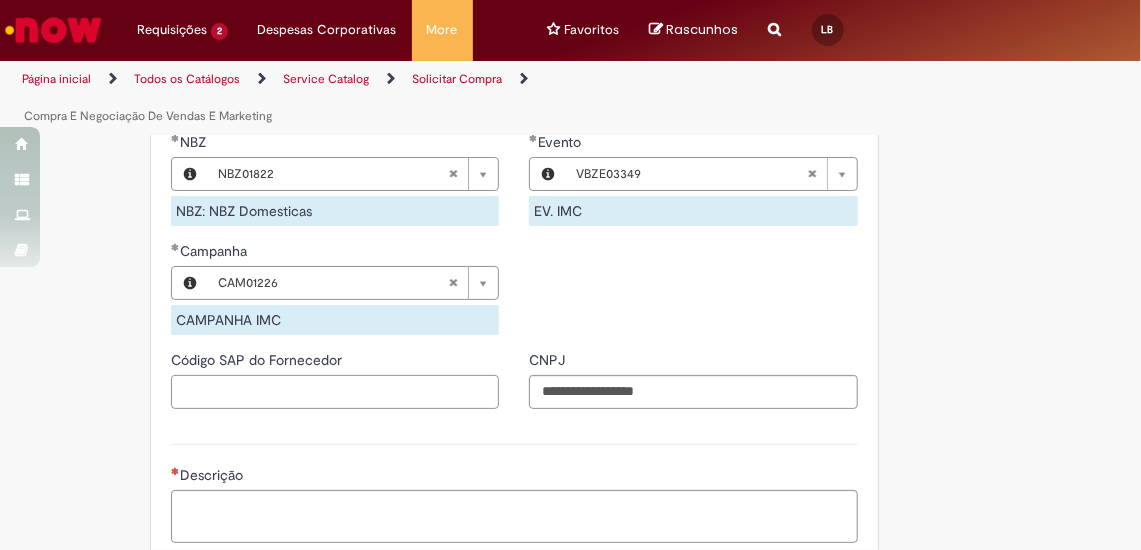 click on "Código SAP do Fornecedor" at bounding box center (335, 392) 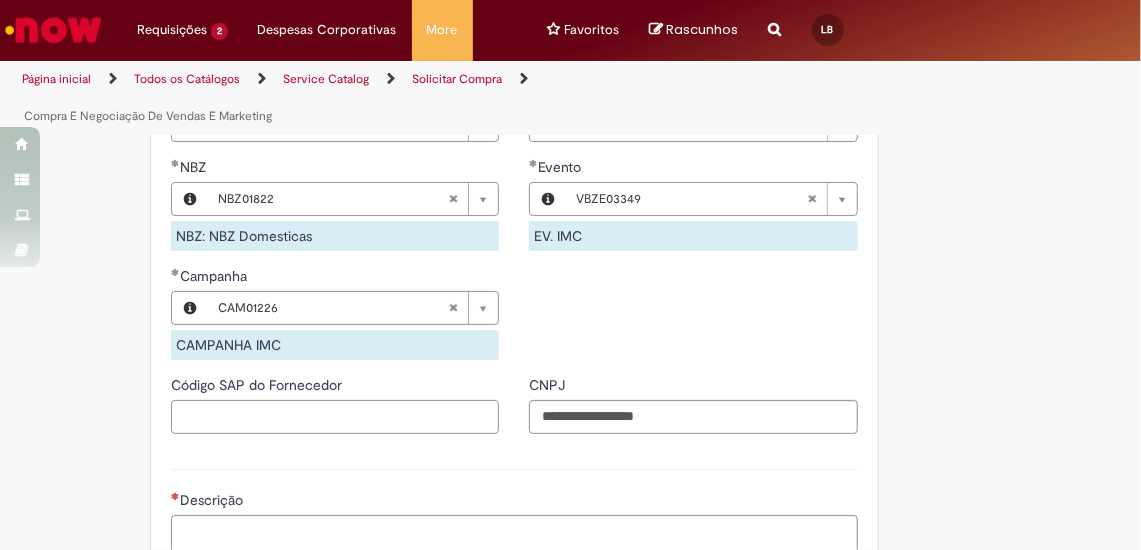 scroll, scrollTop: 1405, scrollLeft: 0, axis: vertical 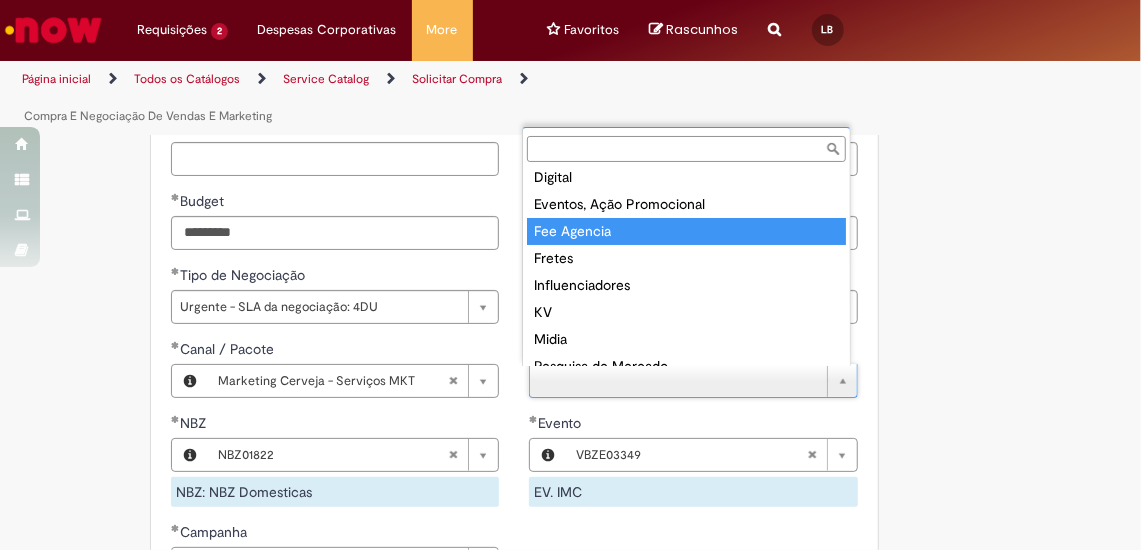 type on "**********" 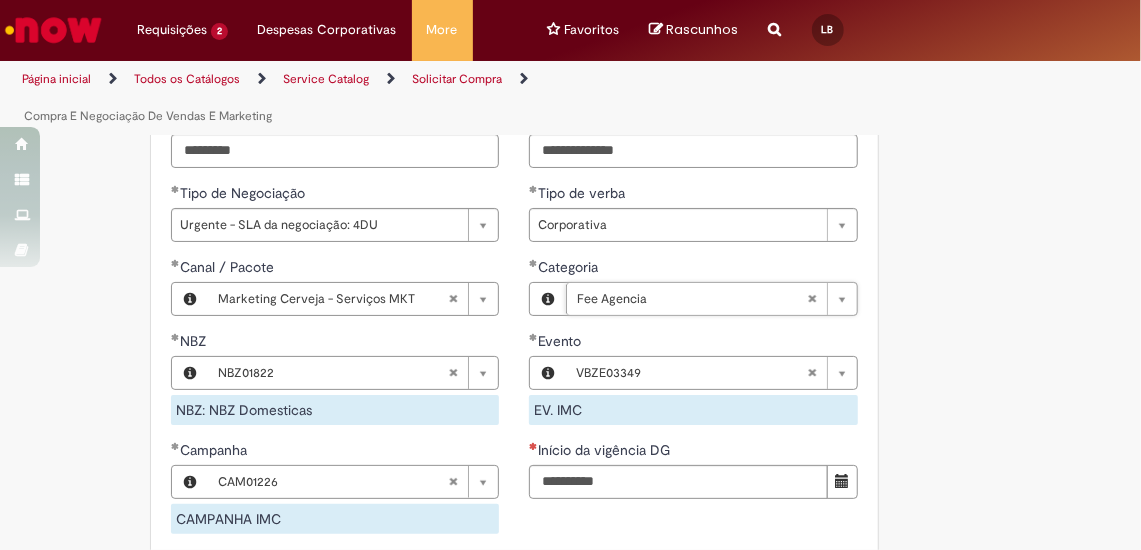 scroll, scrollTop: 1218, scrollLeft: 0, axis: vertical 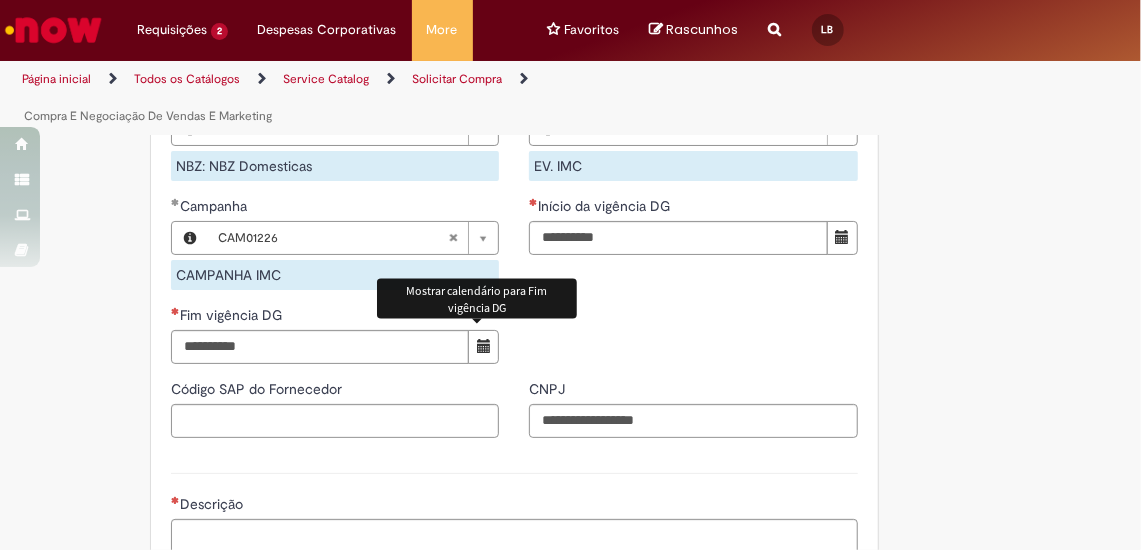click at bounding box center (484, 346) 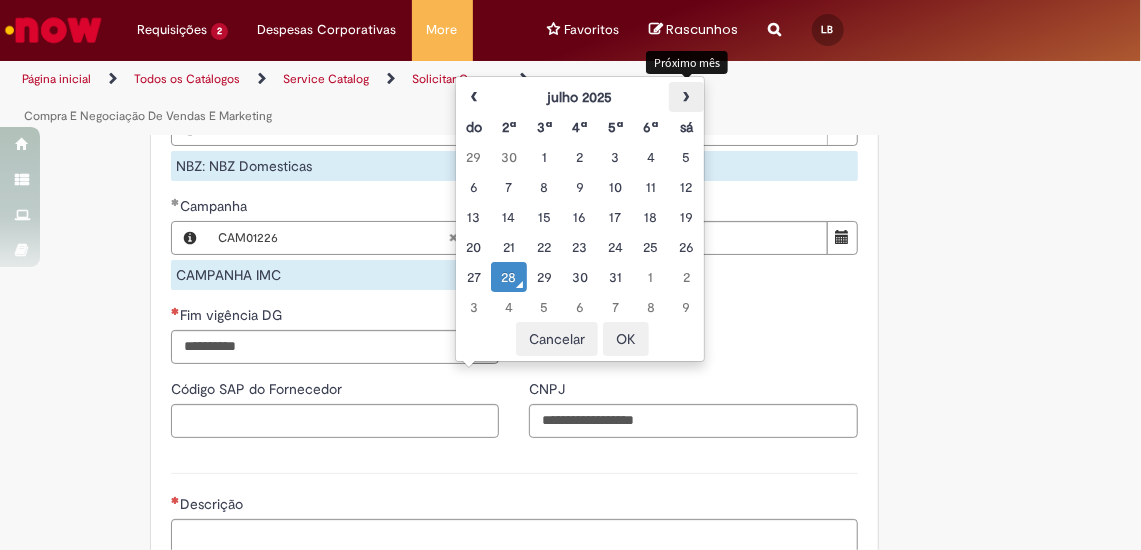 click on "›" at bounding box center (686, 97) 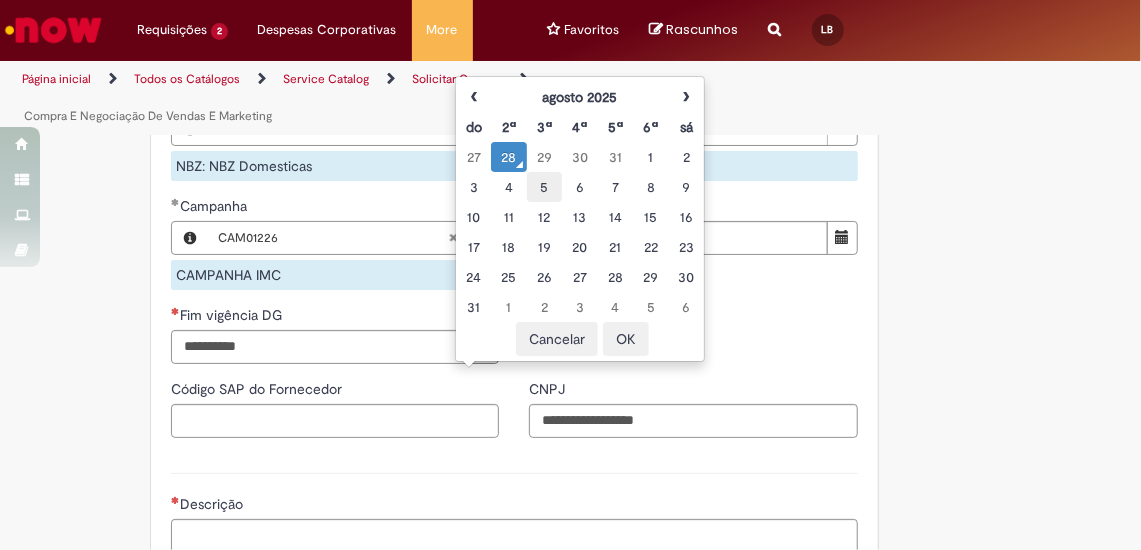 click on "5" at bounding box center (544, 187) 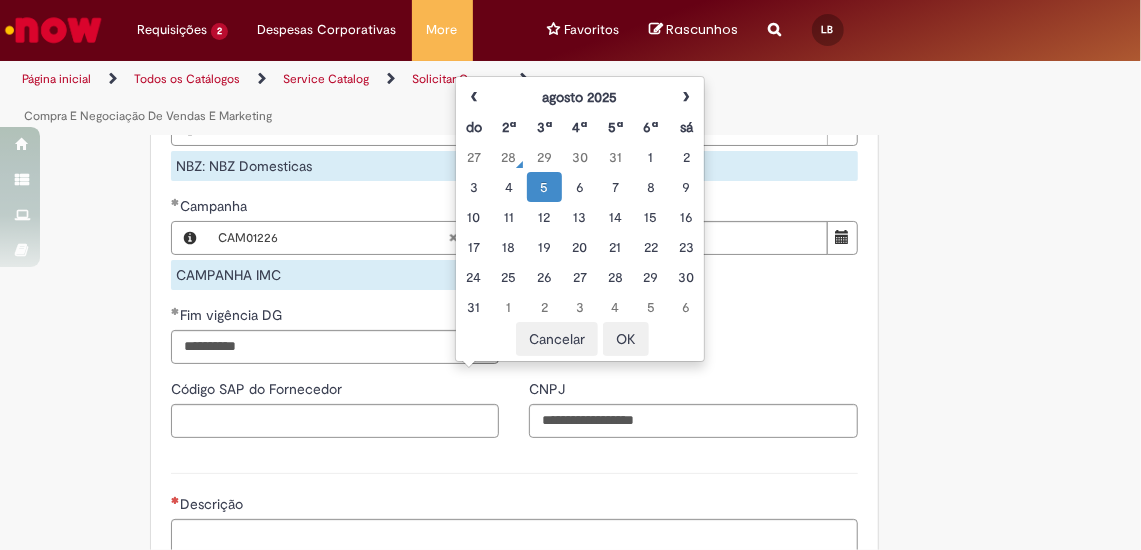 click on "OK" at bounding box center (626, 339) 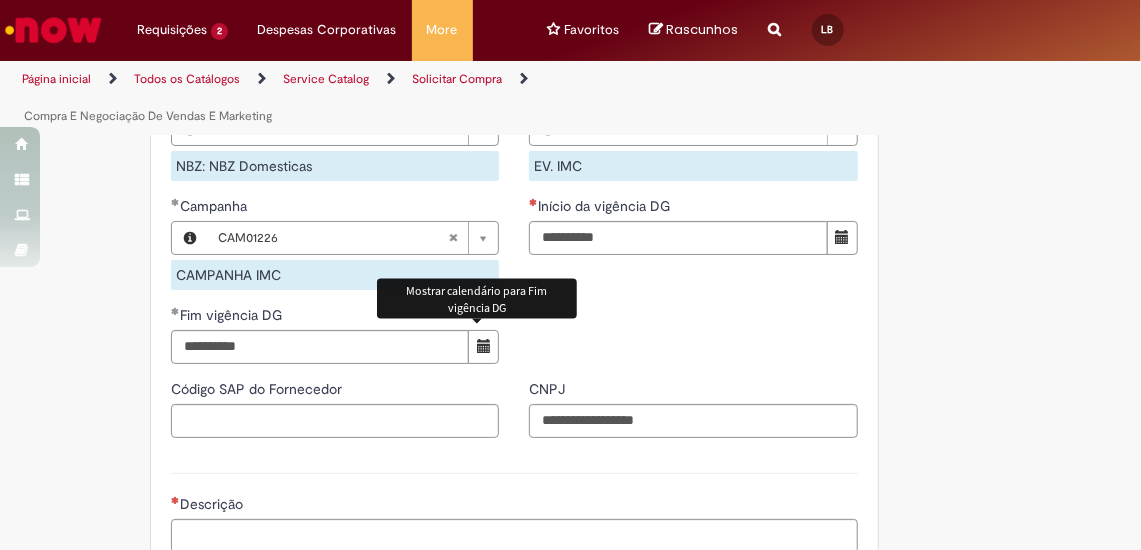 click on "**********" at bounding box center (514, 48) 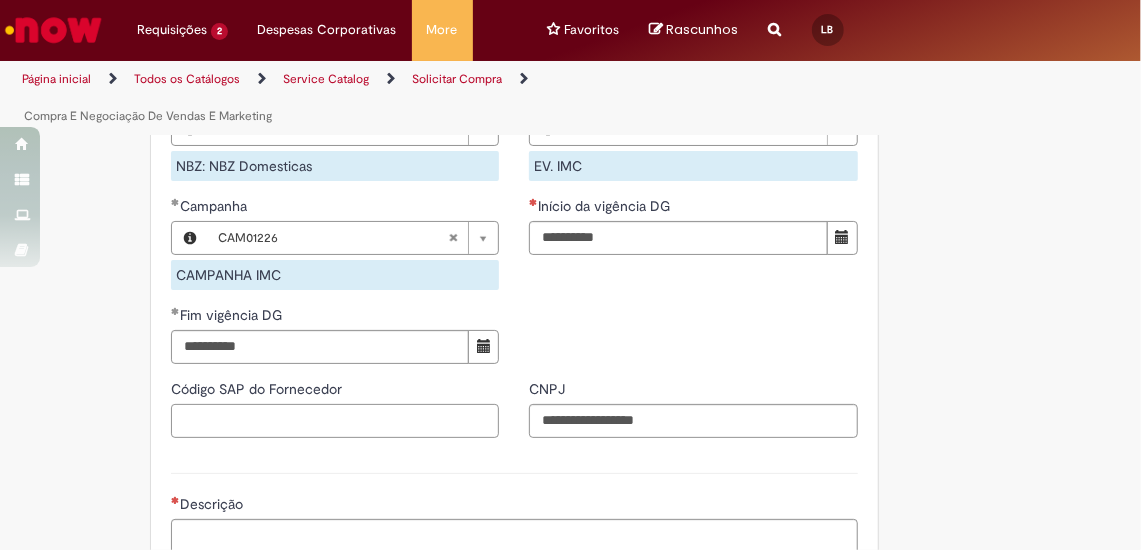 click on "Código SAP do Fornecedor" at bounding box center (335, 421) 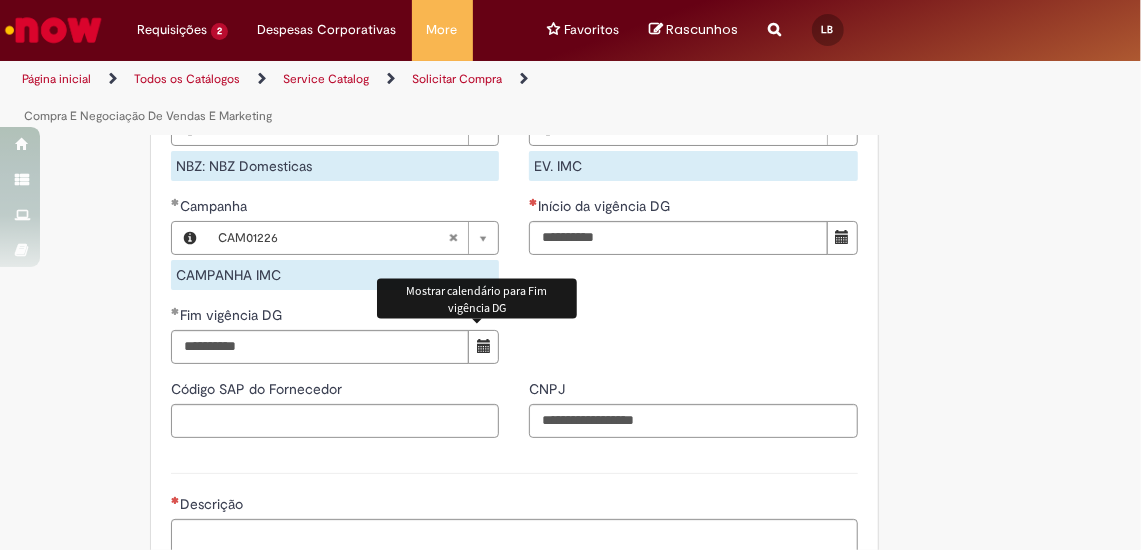 click at bounding box center (483, 347) 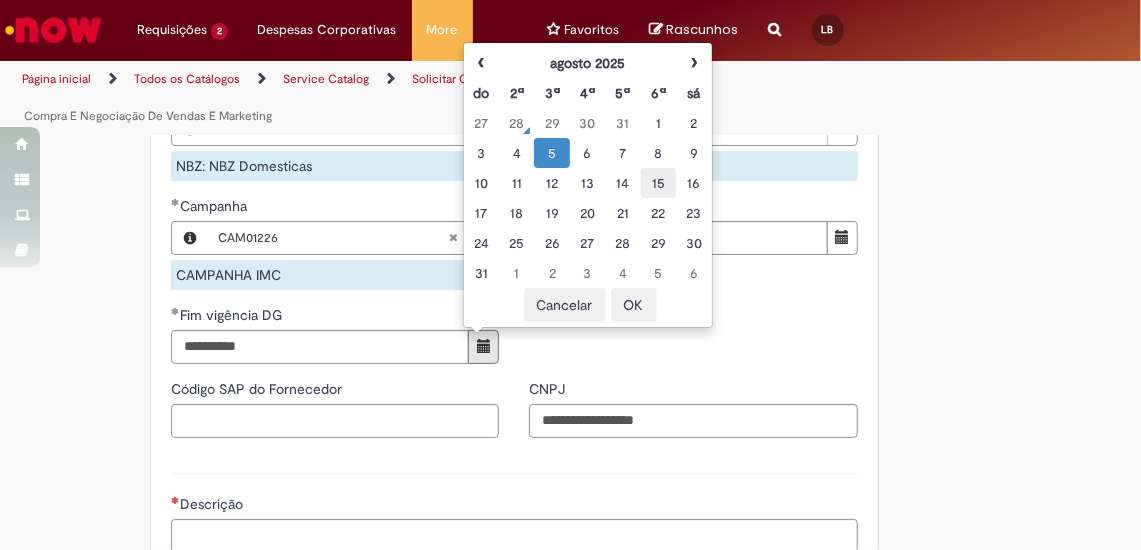 click on "15" at bounding box center [658, 183] 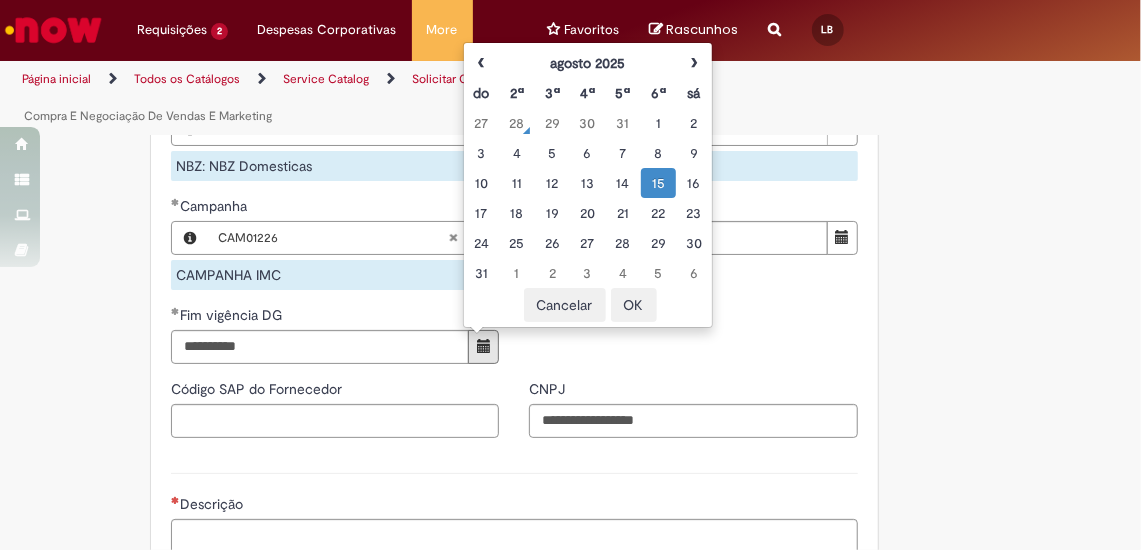 click on "Adicionar a Favoritos
Compra E Negociação De Vendas E Marketing
Chamado destinado para novas negociações e renegociações com verba de marketing, vendas ou [MEDICAL_DATA] comercial.
REGRAS DE UTILIZA ÇÃ O:
Esse chamado é apenas para   cotações e negociações de marketing e vendas   para o  fluxo antigo de compras [PERSON_NAME], SAP ECC e VMV. Para negociações de vendas e MKT que usam o fluxo do S4 (SAP Fiori) Utilize o chamado de Commercial   AQUI
Lembre-se de anexar todas as evidências (cotações, informações, projetos e e-mails) que sejam úteis à negociação;
Nenhum campo preenchido por você pode ser alterado depois de o chamado ter sido aberto, por isso atente-se as informações preenchidas;
Esse chamado possui SLA de  4  ou  8 [PERSON_NAME] úteis  para a etapa de  negociação . Após essa etapa, é necessária sua validação para seguir com a tratativa;
[PERSON_NAME] de
;" at bounding box center [490, -195] 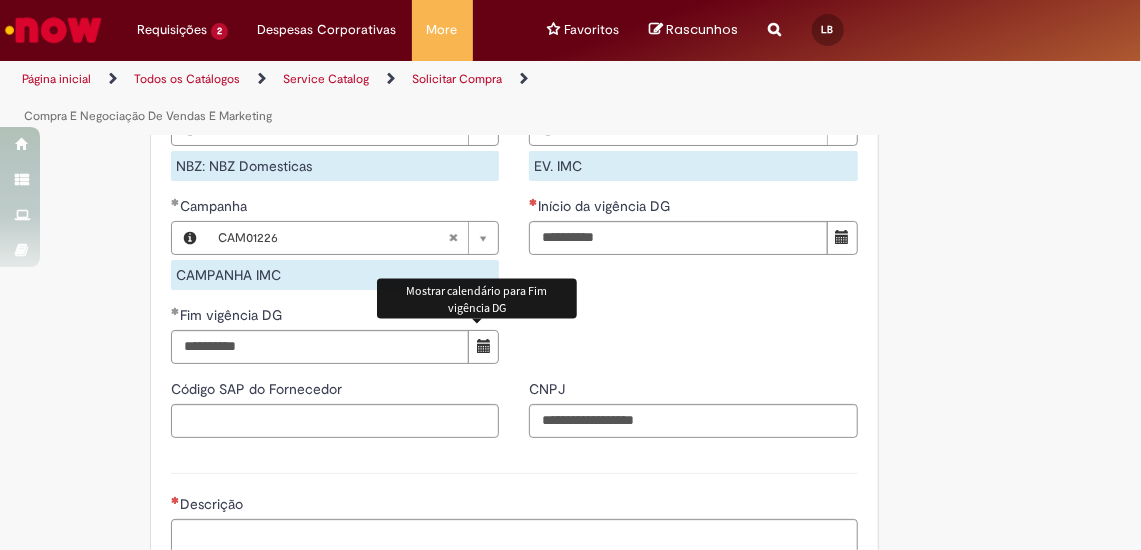 click at bounding box center (484, 346) 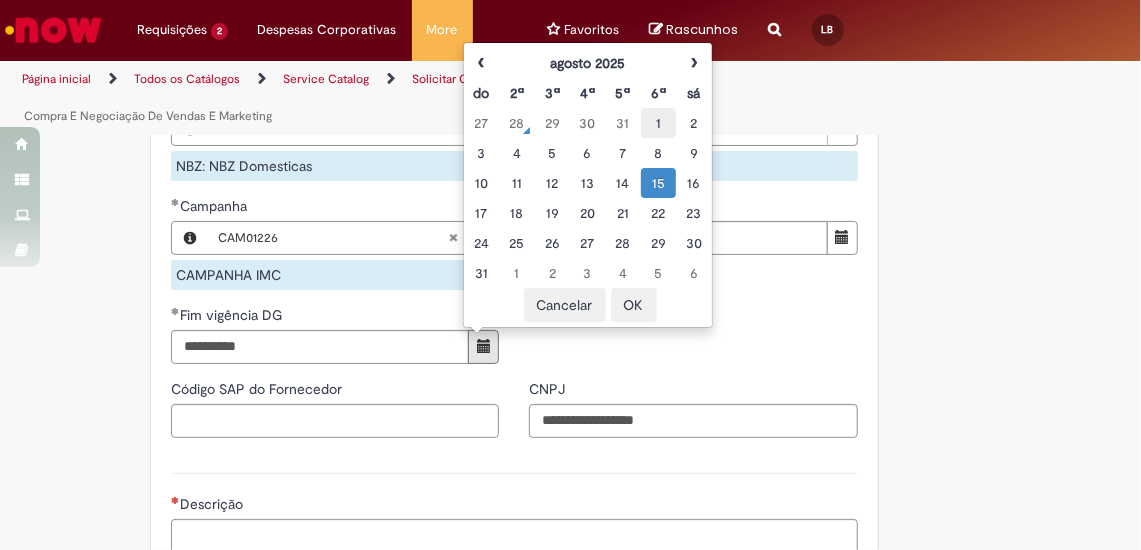 click on "1" at bounding box center [658, 123] 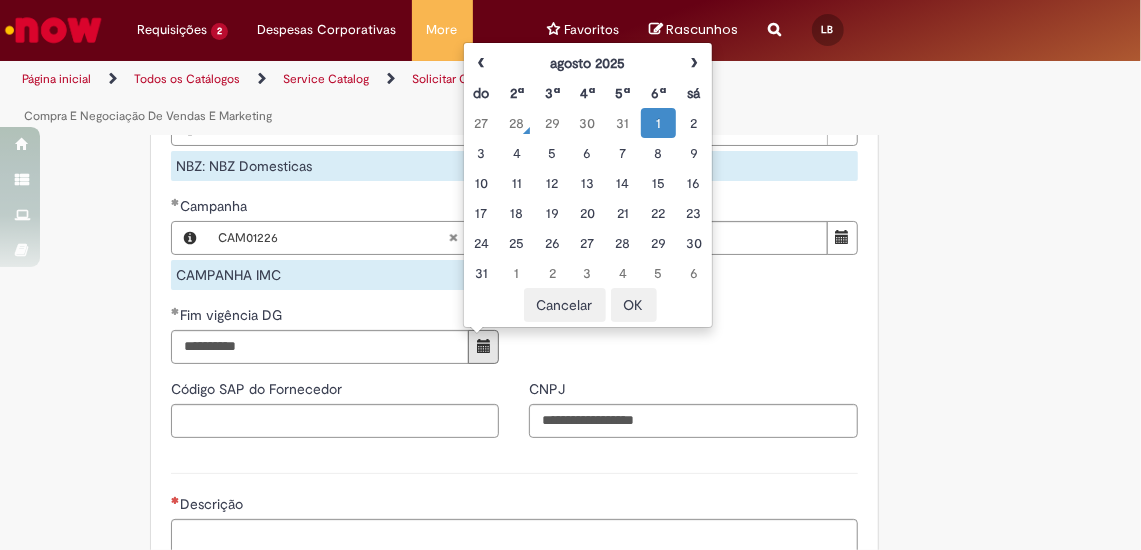 click on "OK" at bounding box center [634, 305] 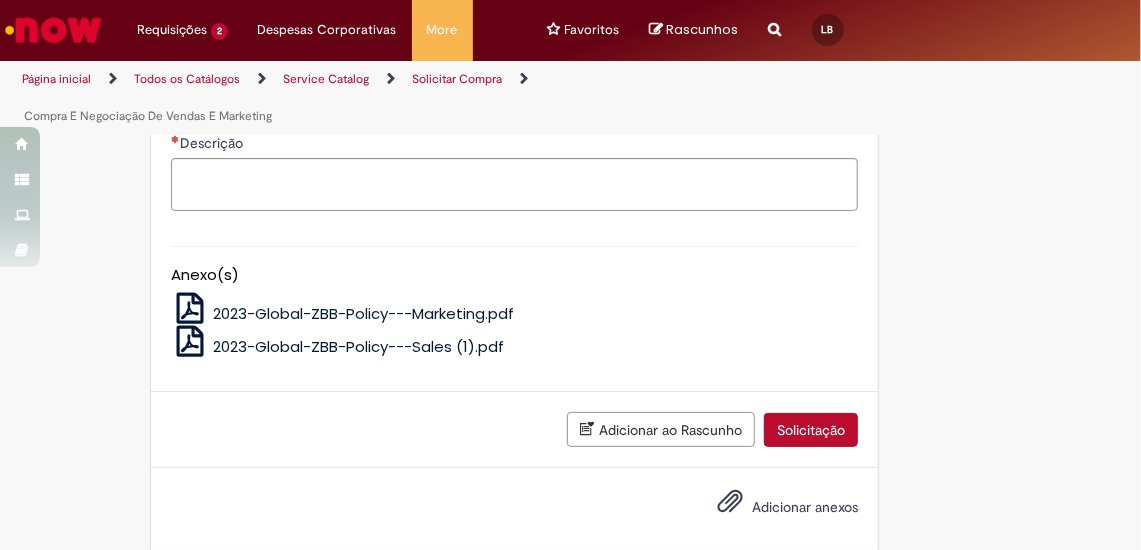 scroll, scrollTop: 1518, scrollLeft: 0, axis: vertical 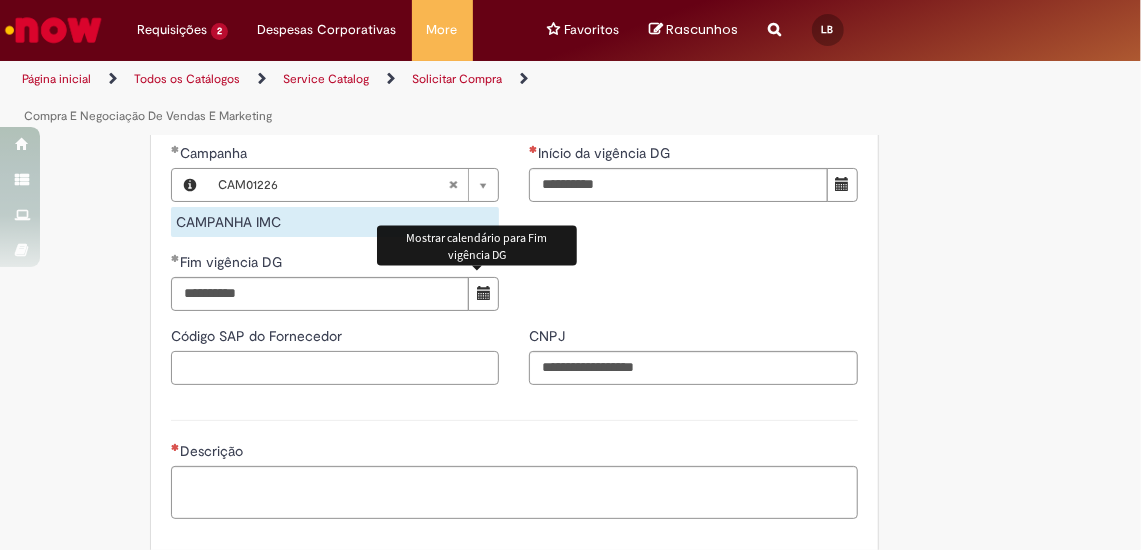 click on "Código SAP do Fornecedor" at bounding box center (335, 368) 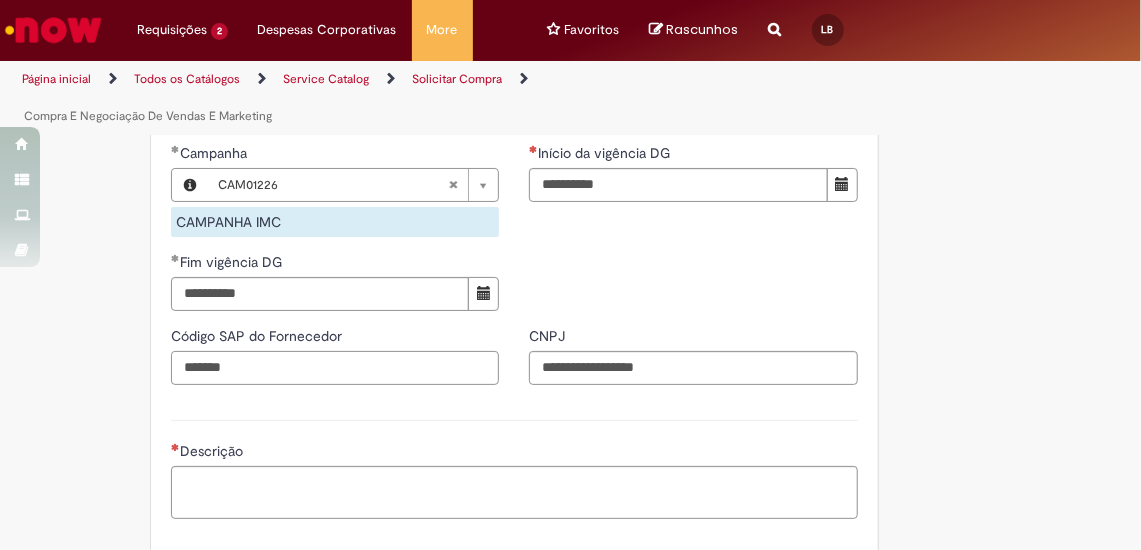 drag, startPoint x: 284, startPoint y: 360, endPoint x: 151, endPoint y: 364, distance: 133.06013 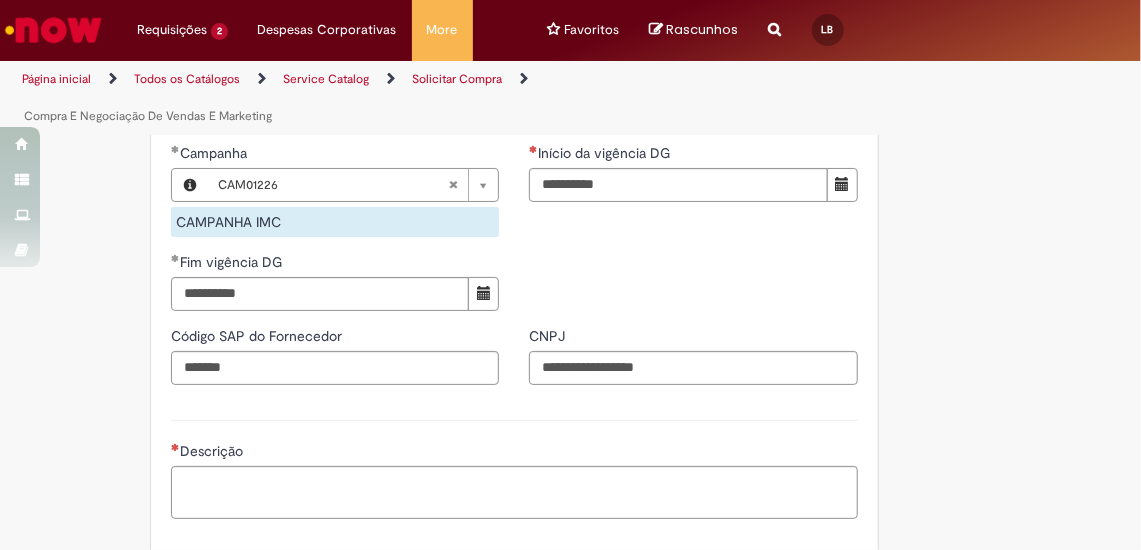 click on "Descrição" at bounding box center [514, 467] 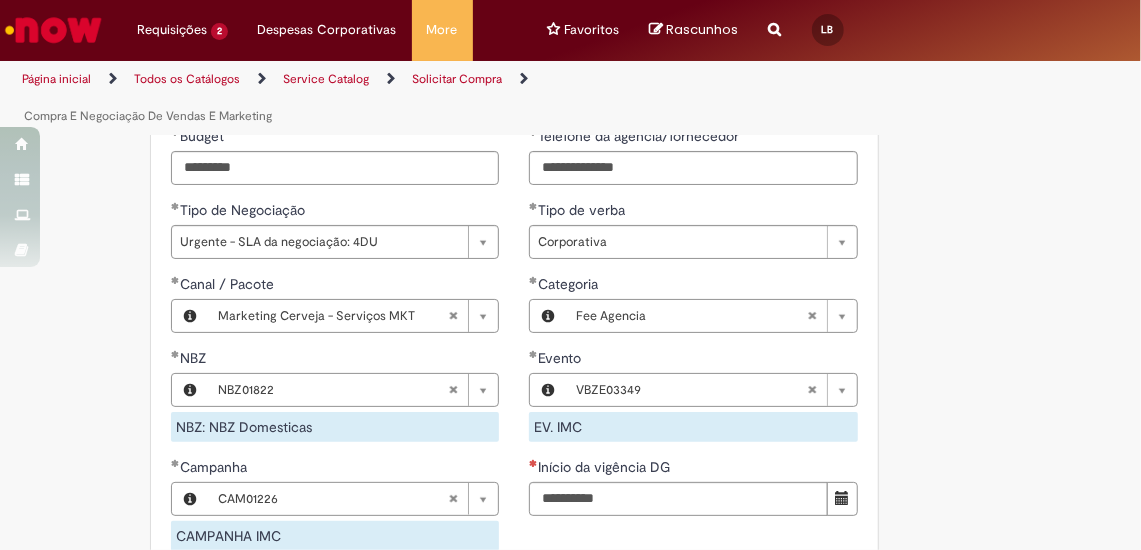 scroll, scrollTop: 1375, scrollLeft: 0, axis: vertical 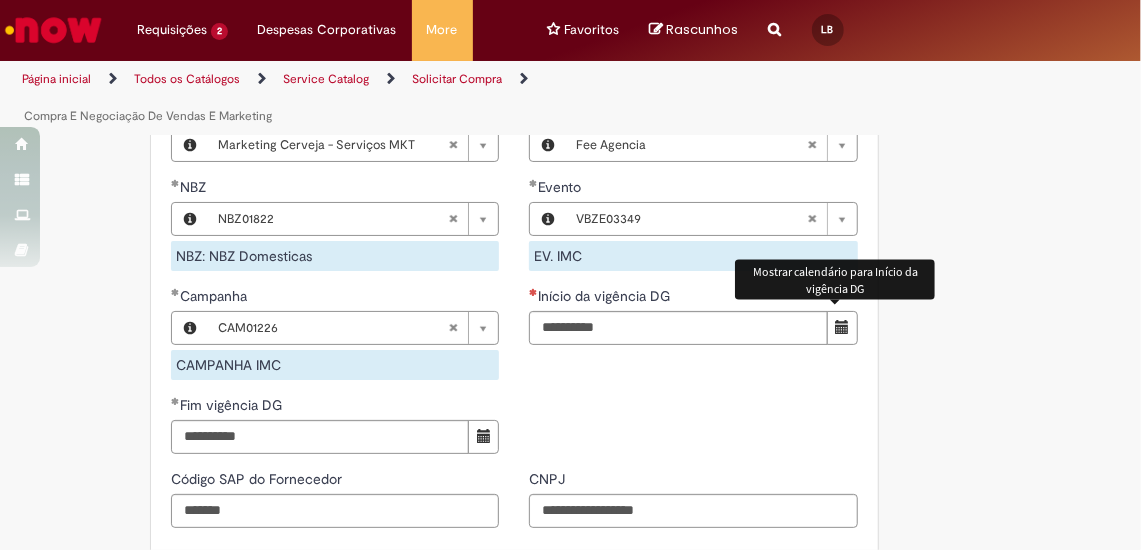 click at bounding box center [842, 327] 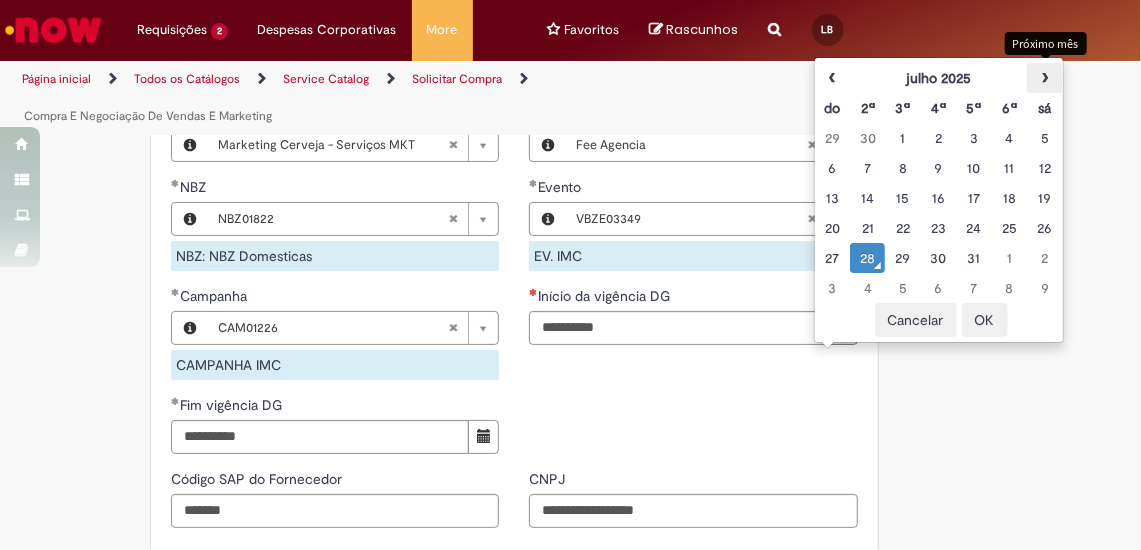 click on "›" at bounding box center [1044, 78] 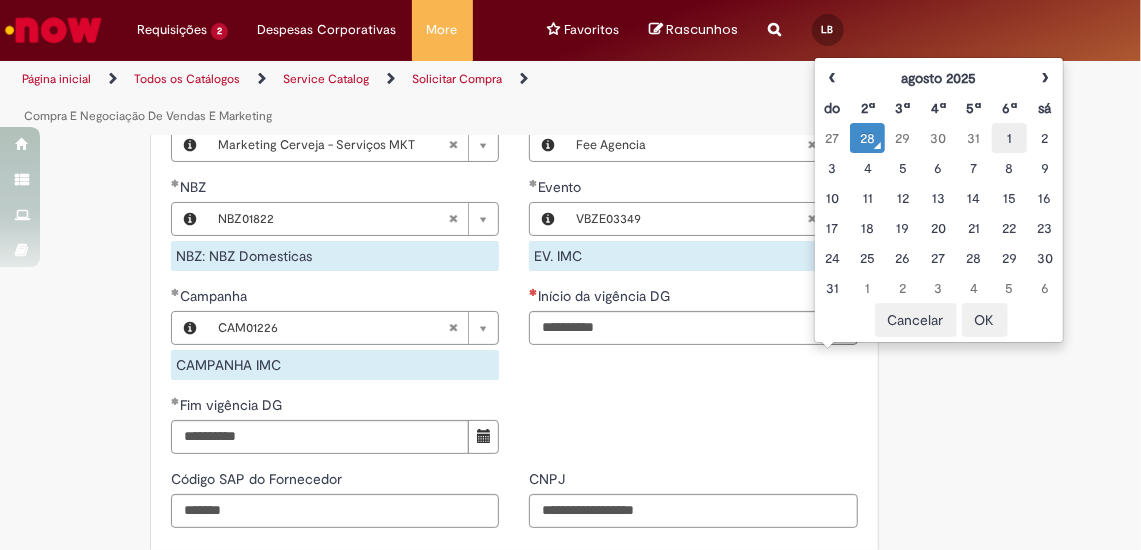 click on "1" at bounding box center [1009, 138] 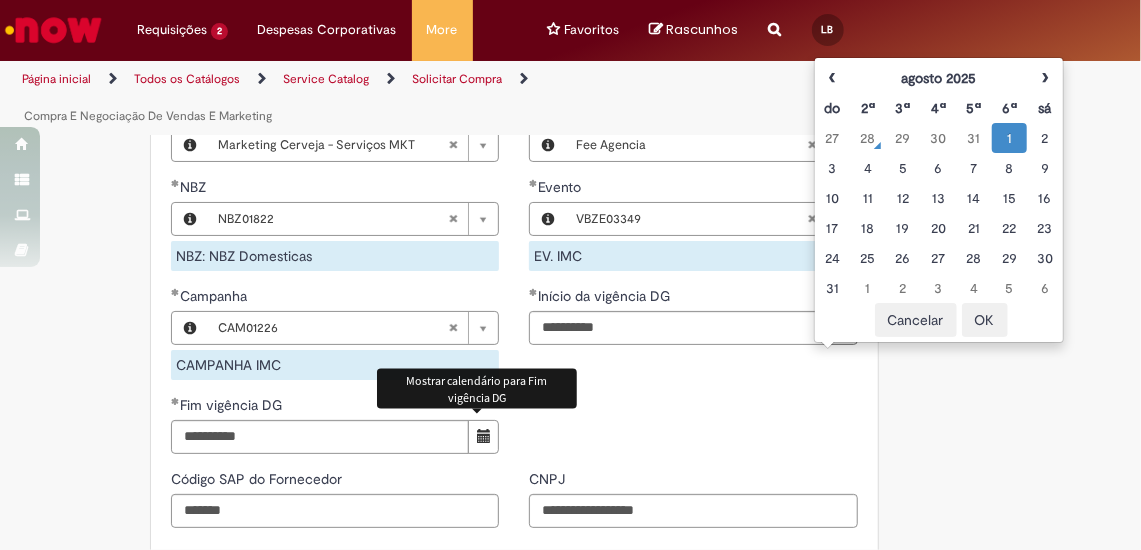click at bounding box center (483, 437) 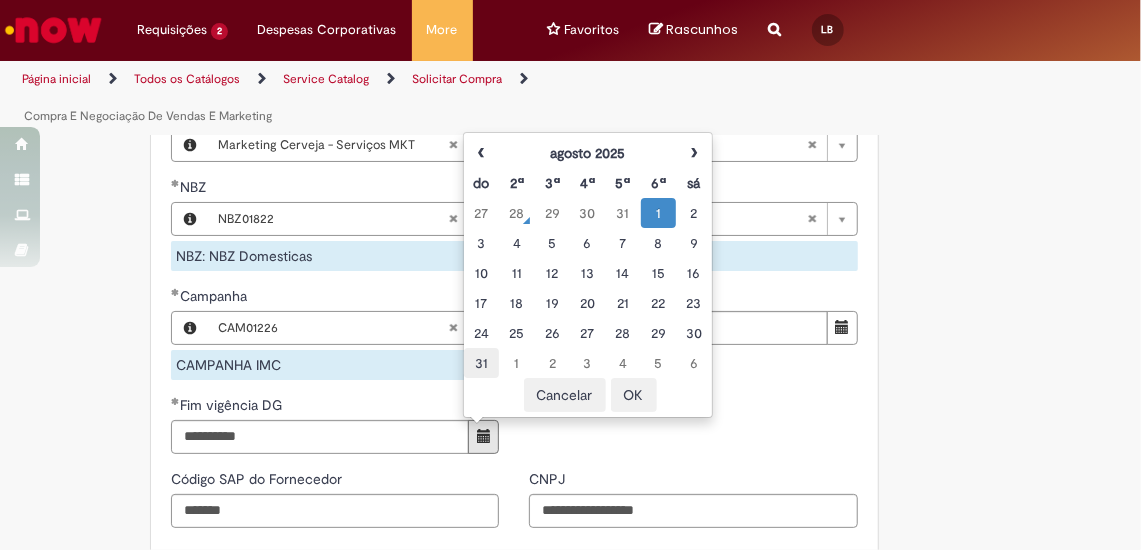 click on "31" at bounding box center (481, 363) 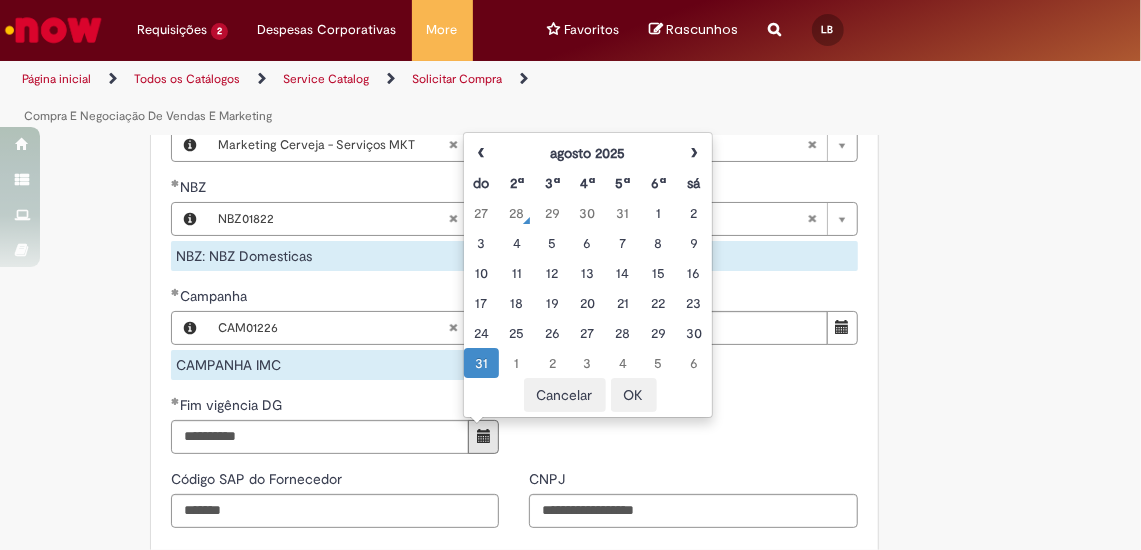 click on "OK" at bounding box center [634, 395] 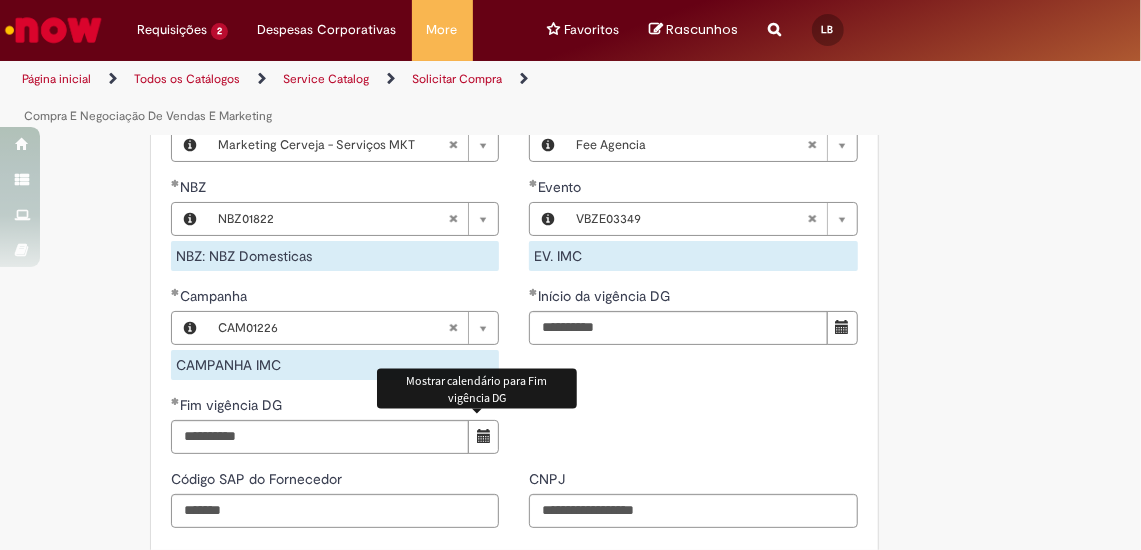 click on "**********" at bounding box center [514, 138] 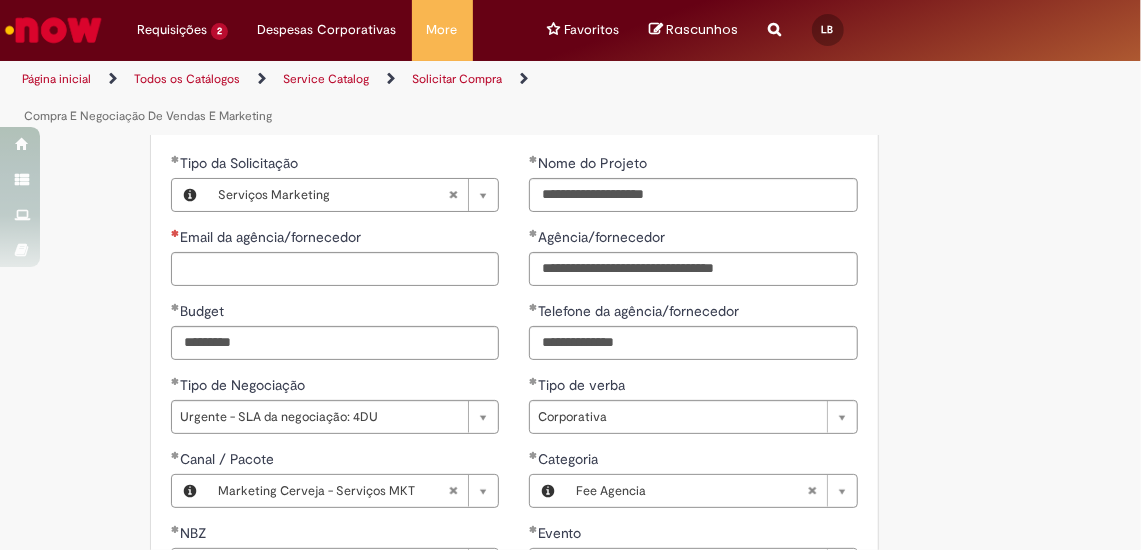 scroll, scrollTop: 1012, scrollLeft: 0, axis: vertical 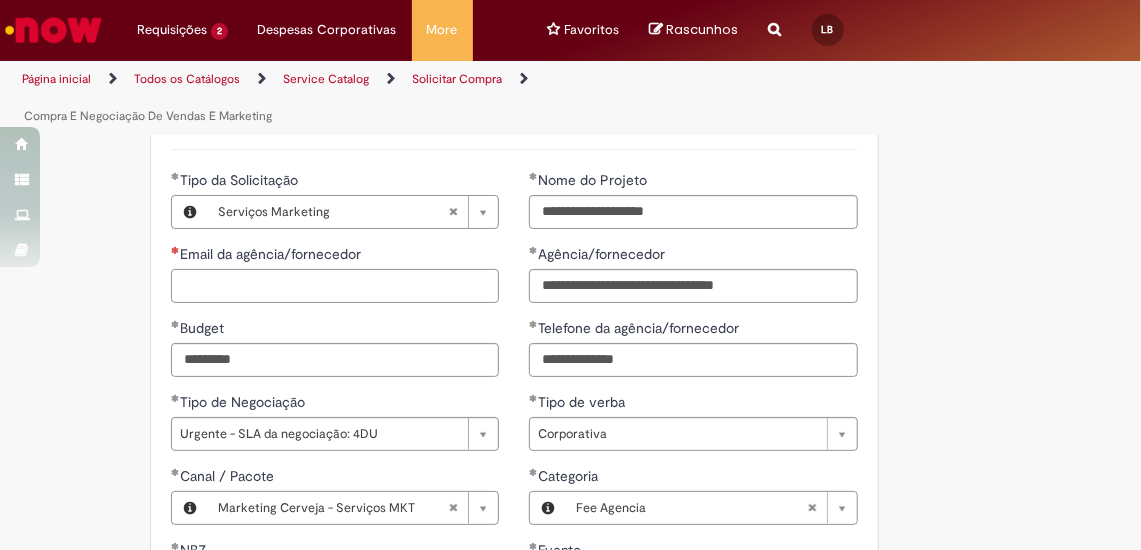 click on "Email da agência/fornecedor" at bounding box center [335, 286] 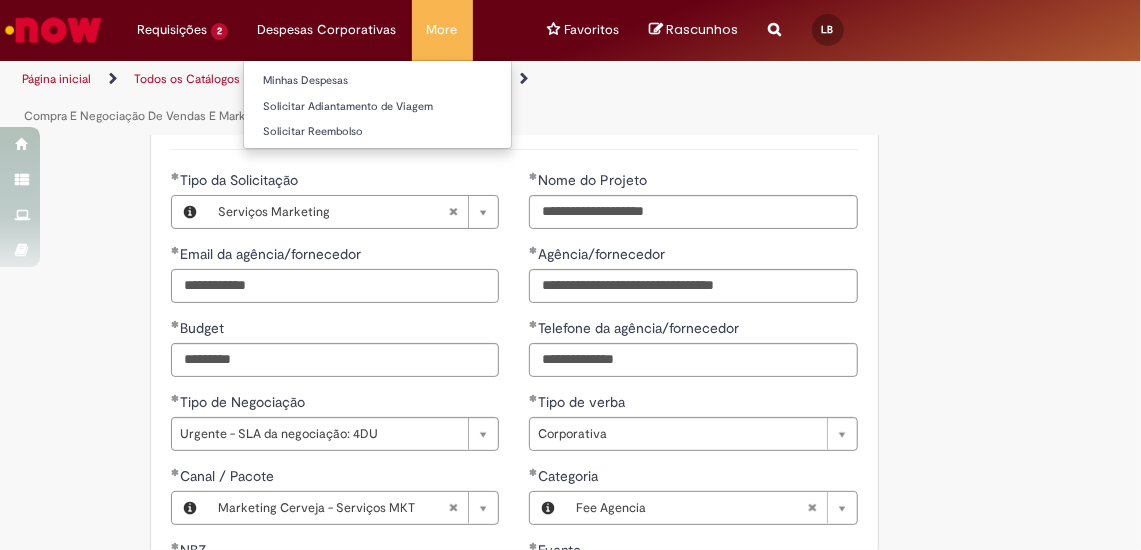 type on "**********" 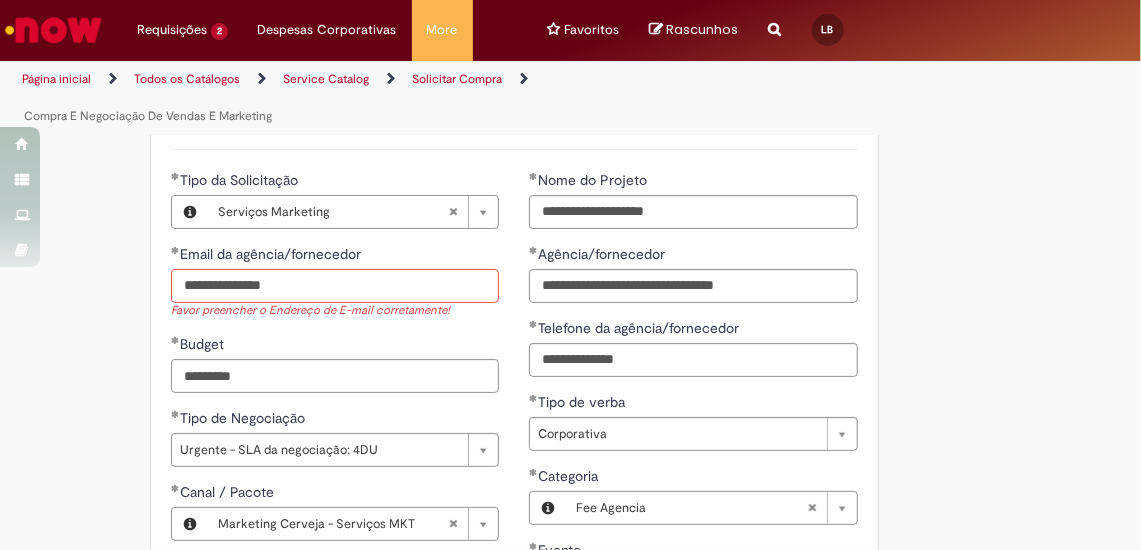 click on "**********" at bounding box center (335, 286) 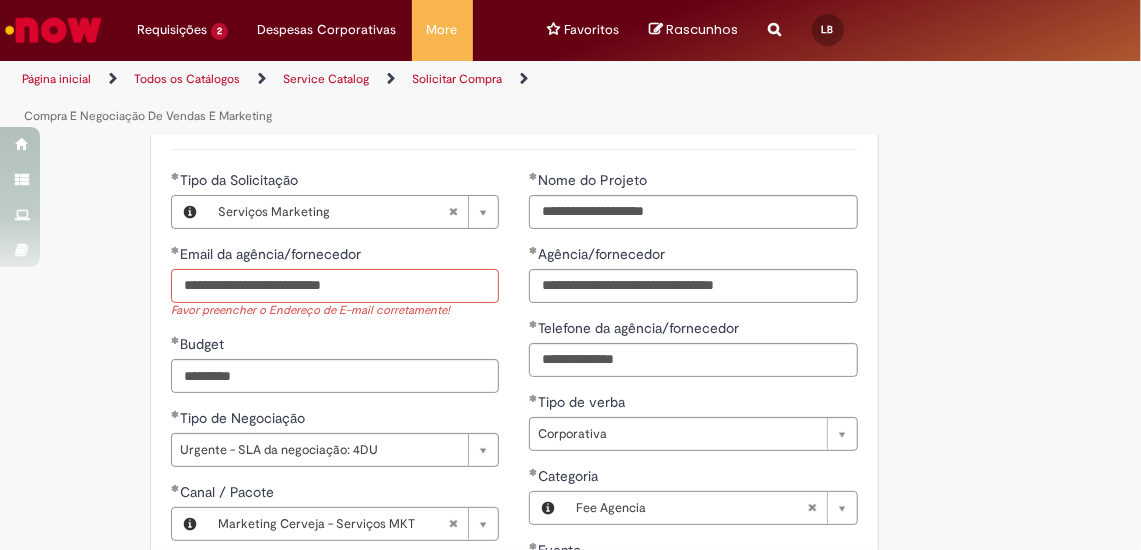 type on "**********" 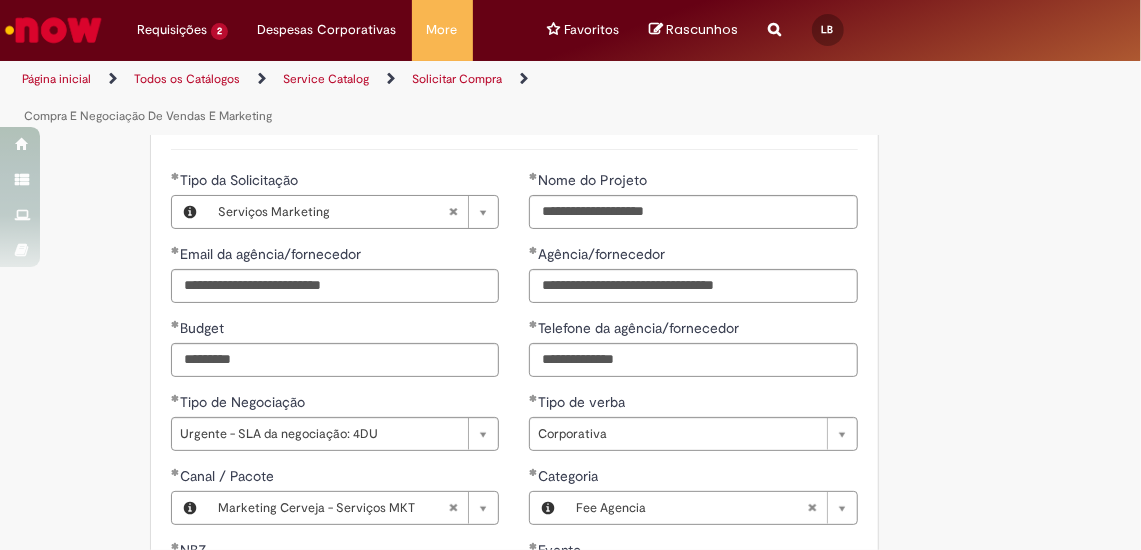 click on "Budget *********" at bounding box center (335, 347) 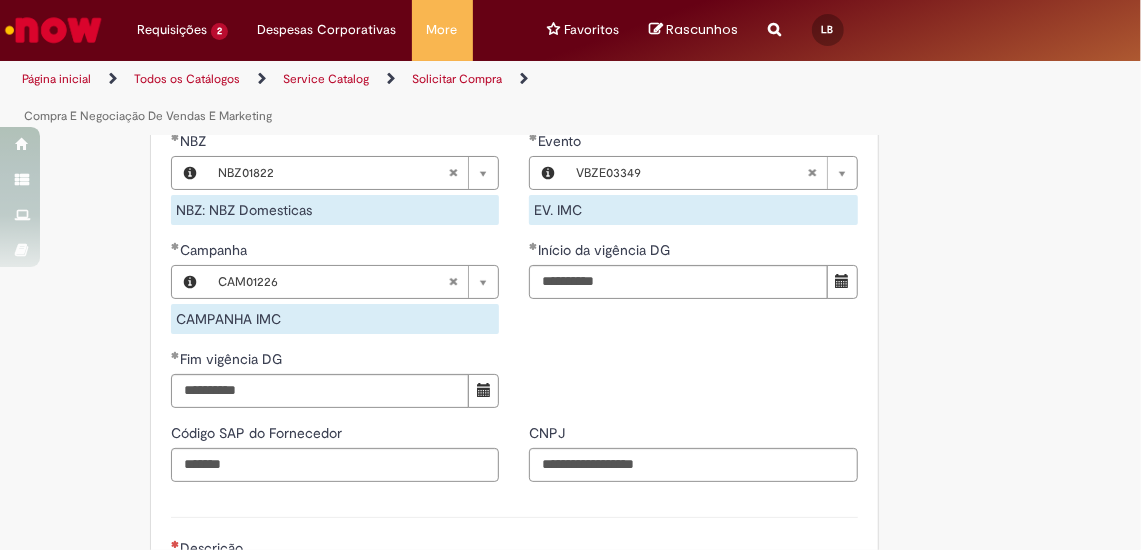 scroll, scrollTop: 1715, scrollLeft: 0, axis: vertical 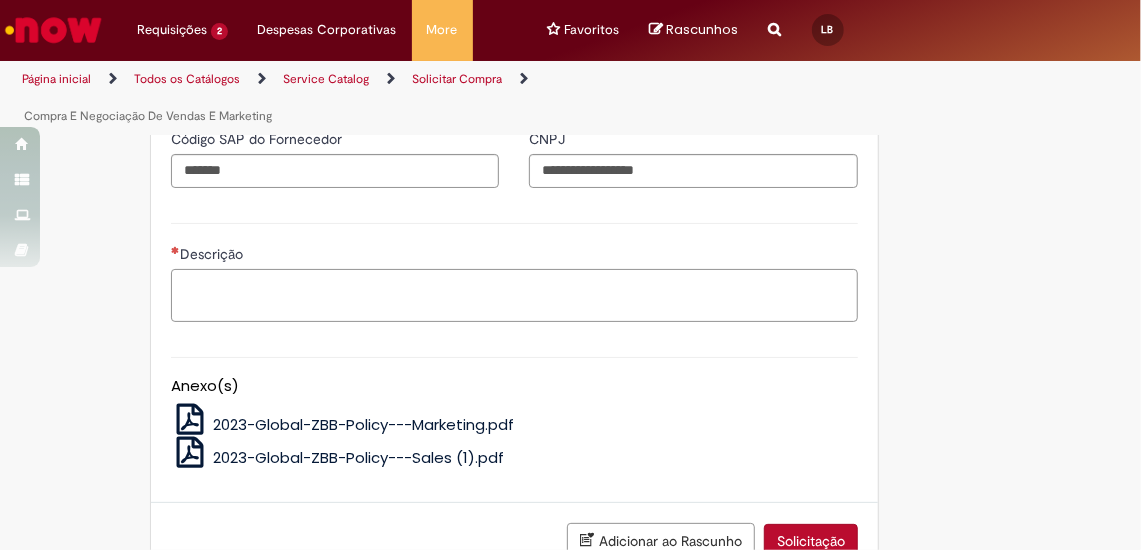 click on "Descrição" at bounding box center [514, 295] 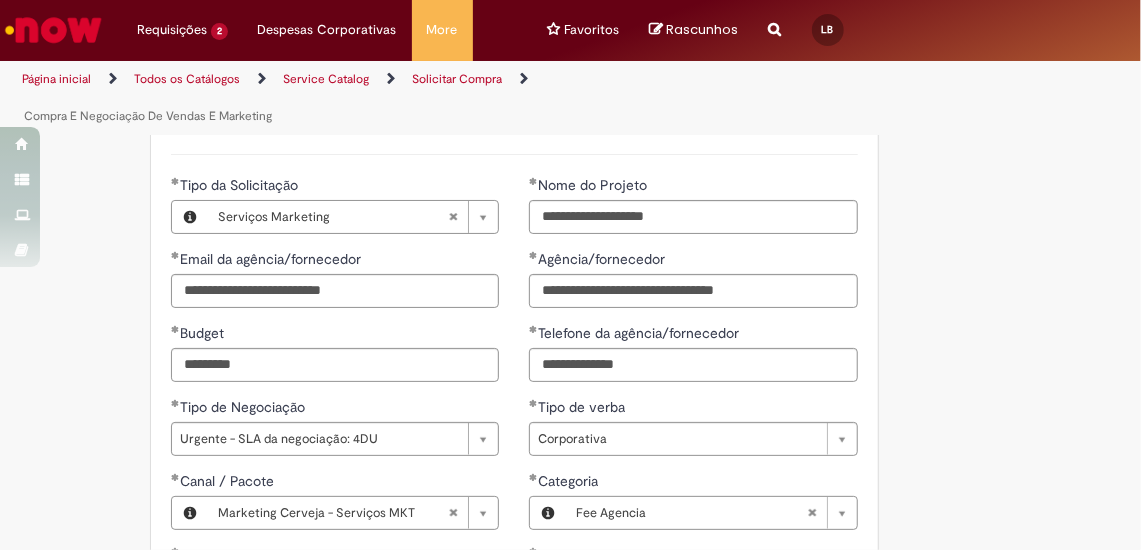scroll, scrollTop: 1006, scrollLeft: 0, axis: vertical 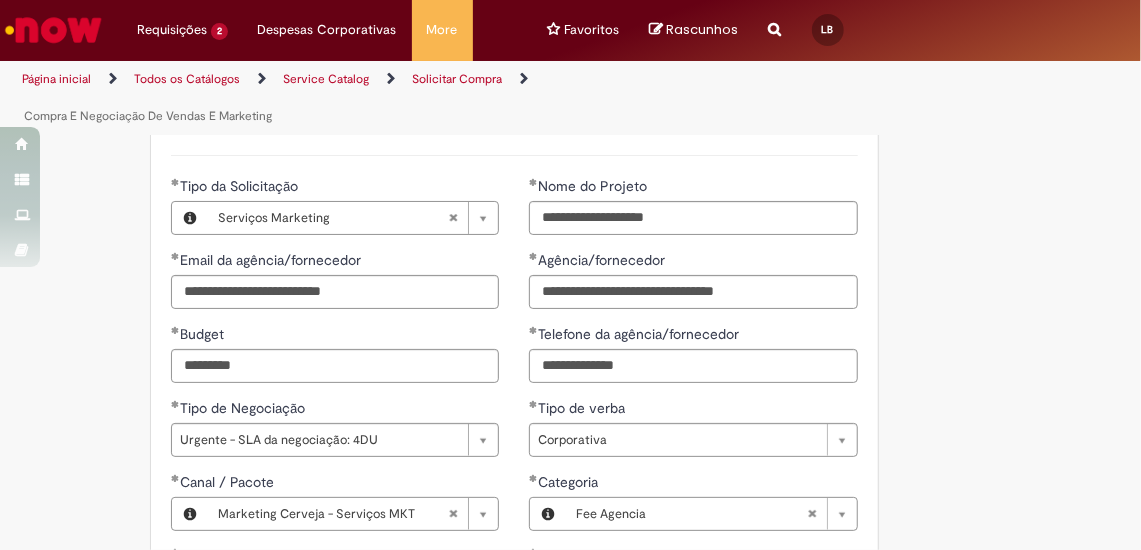 type on "**********" 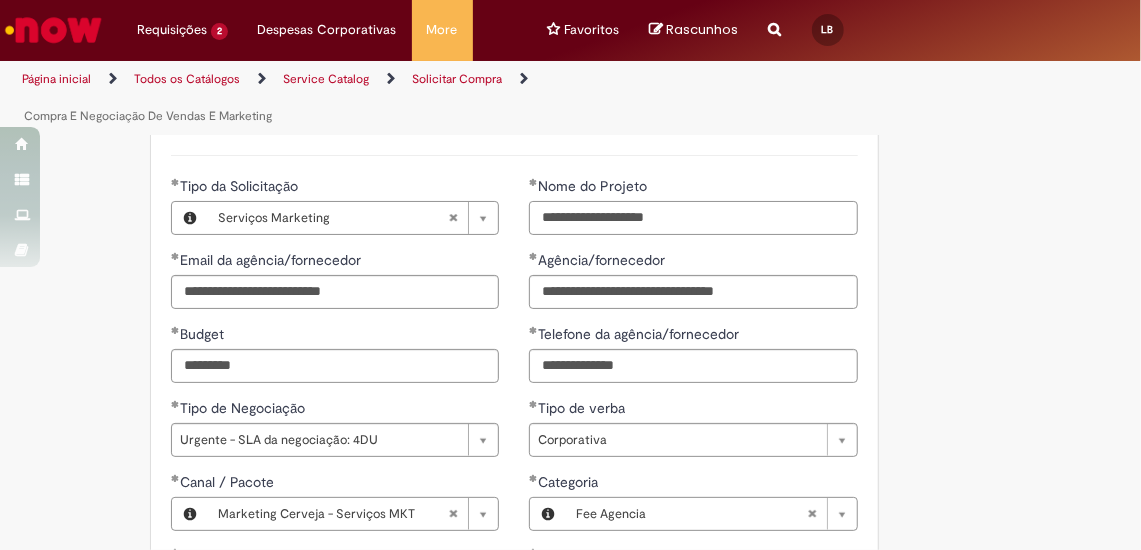 click on "**********" at bounding box center [693, 218] 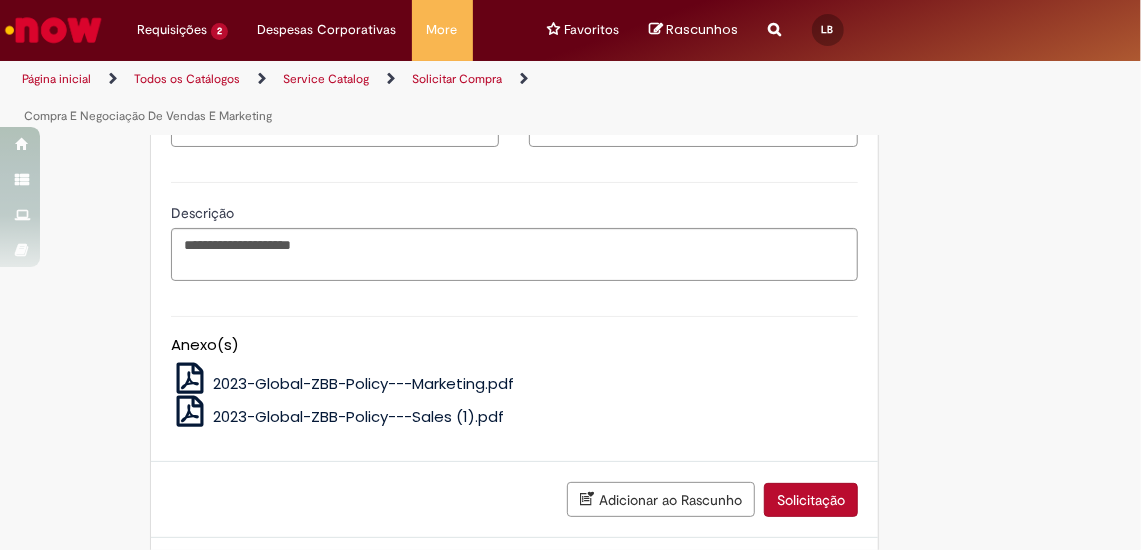 scroll, scrollTop: 1757, scrollLeft: 0, axis: vertical 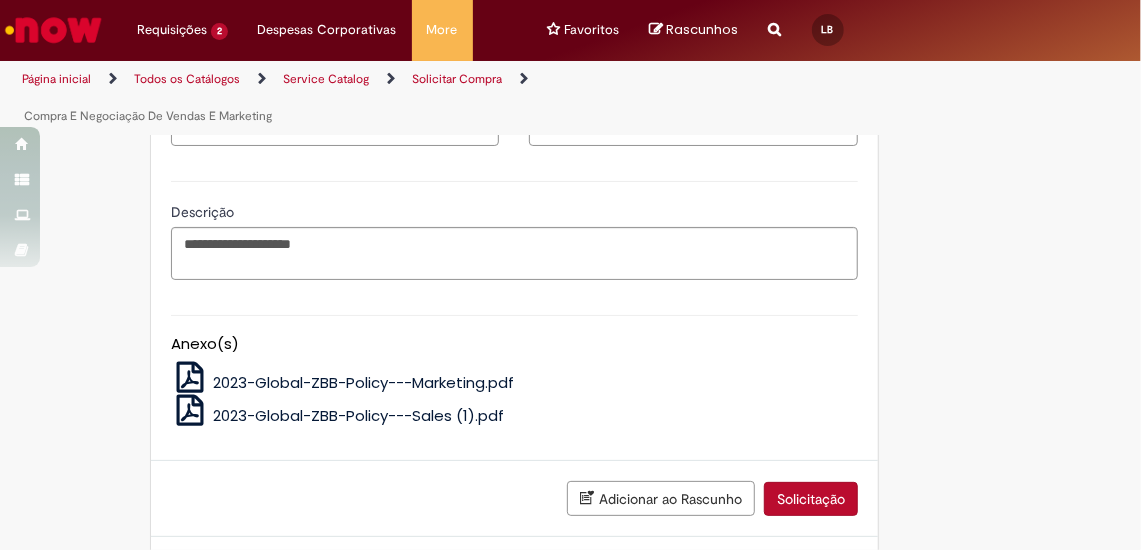 type on "**********" 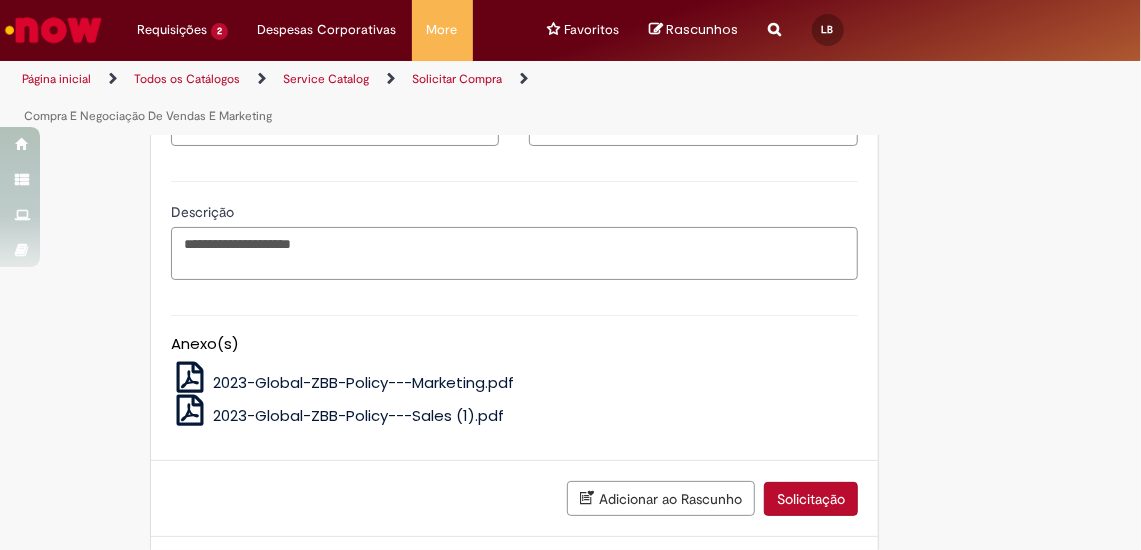 click on "**********" at bounding box center [514, 253] 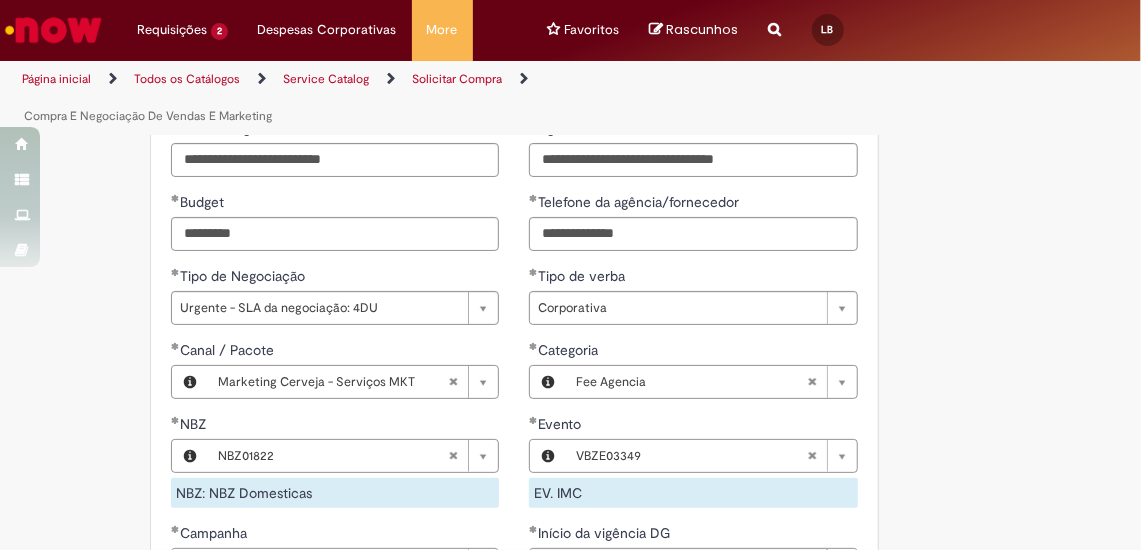 scroll, scrollTop: 1137, scrollLeft: 0, axis: vertical 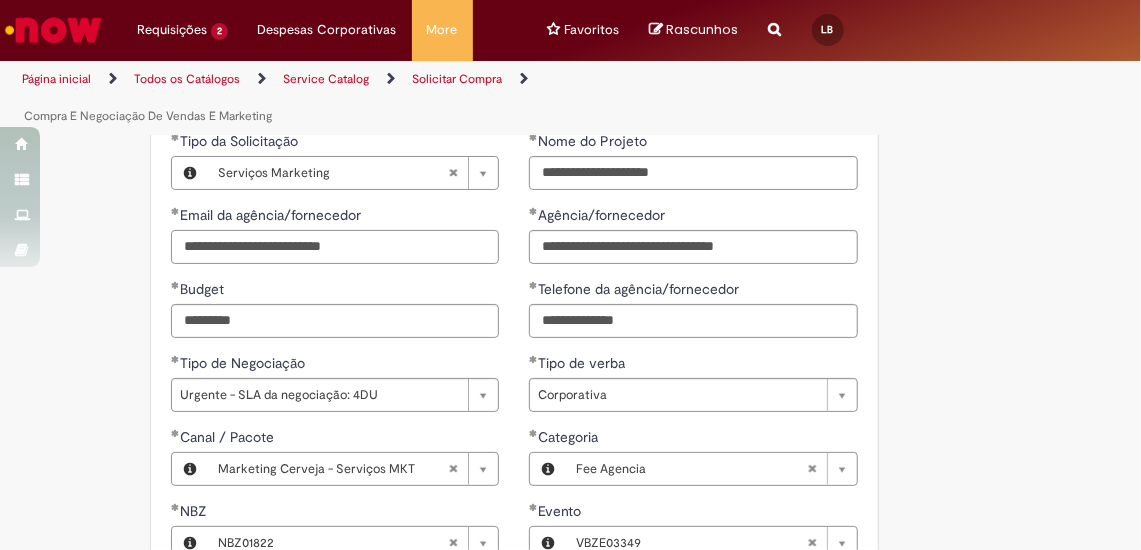 click on "**********" at bounding box center (335, 247) 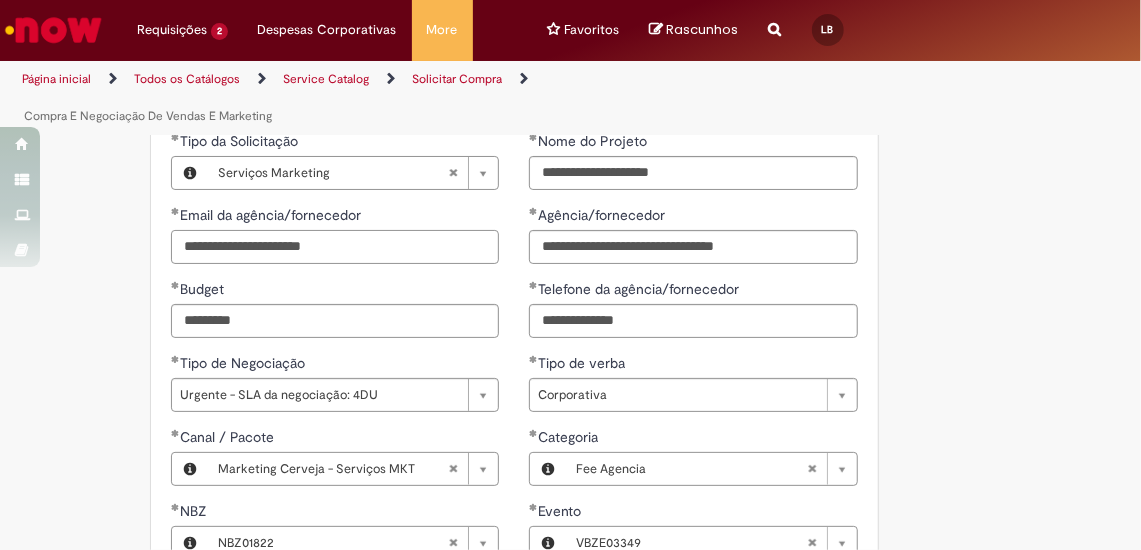 type on "**********" 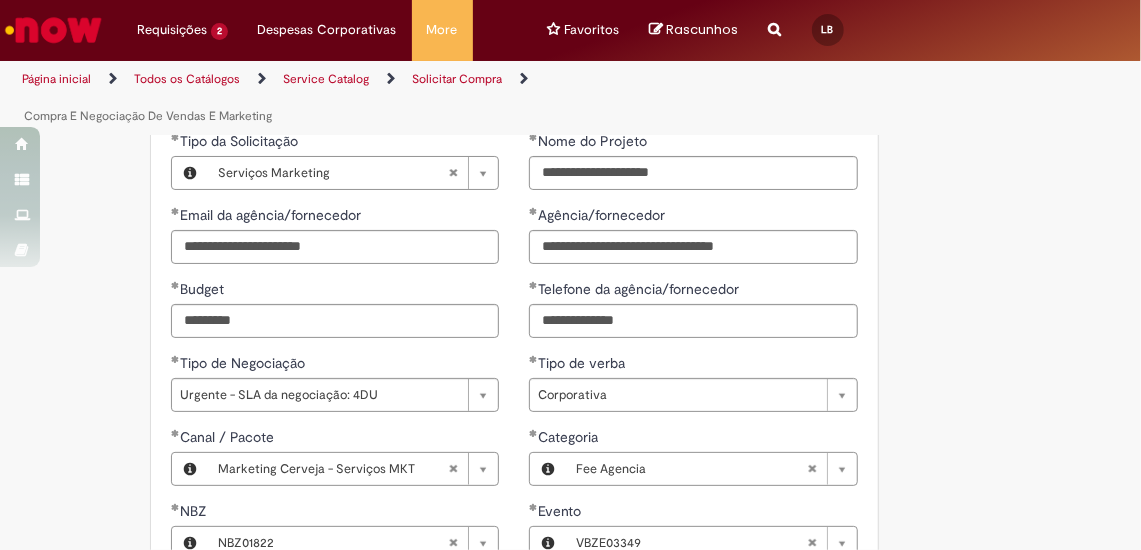 click on "**********" at bounding box center [693, 407] 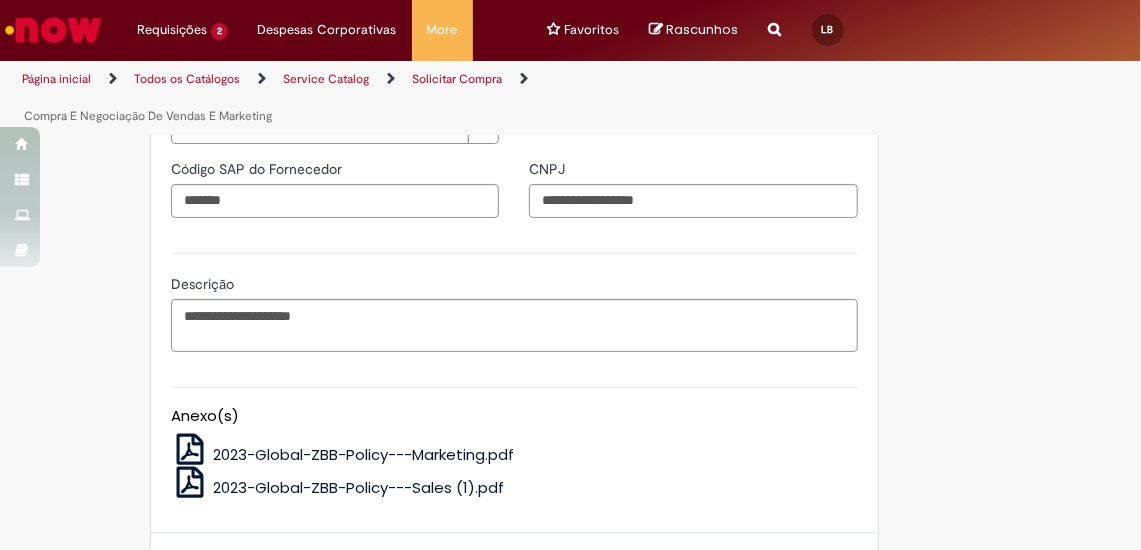 scroll, scrollTop: 1848, scrollLeft: 0, axis: vertical 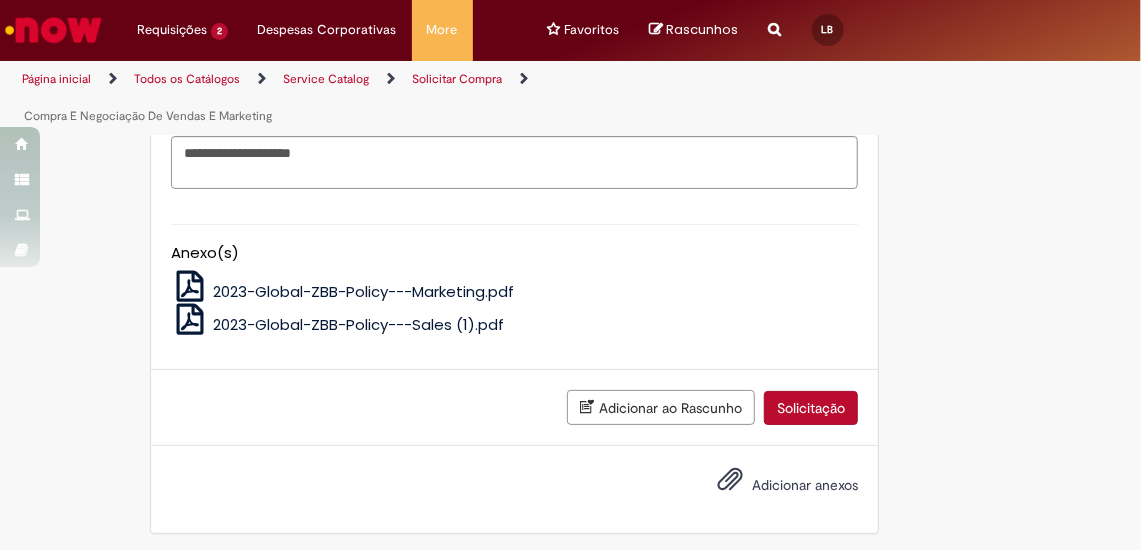 click on "Tire dúvidas com LupiAssist    +GenAI
Oi! Eu sou LupiAssist, uma Inteligência Artificial Generativa em constante aprendizado   Meu conteúdo é monitorado para trazer uma melhor experiência
Dúvidas comuns:
Só mais um instante, estou consultando nossas bases de conhecimento  e escrevendo a melhor resposta pra você!
Title
Lorem ipsum dolor sit amet    Fazer uma nova pergunta
Gerei esta resposta utilizando IA Generativa em conjunto com os nossos padrões. Em caso de divergência, os documentos oficiais prevalecerão.
Saiba mais em:
Ou ligue para:
E aí, te ajudei?
Sim, obrigado!" at bounding box center [570, -578] 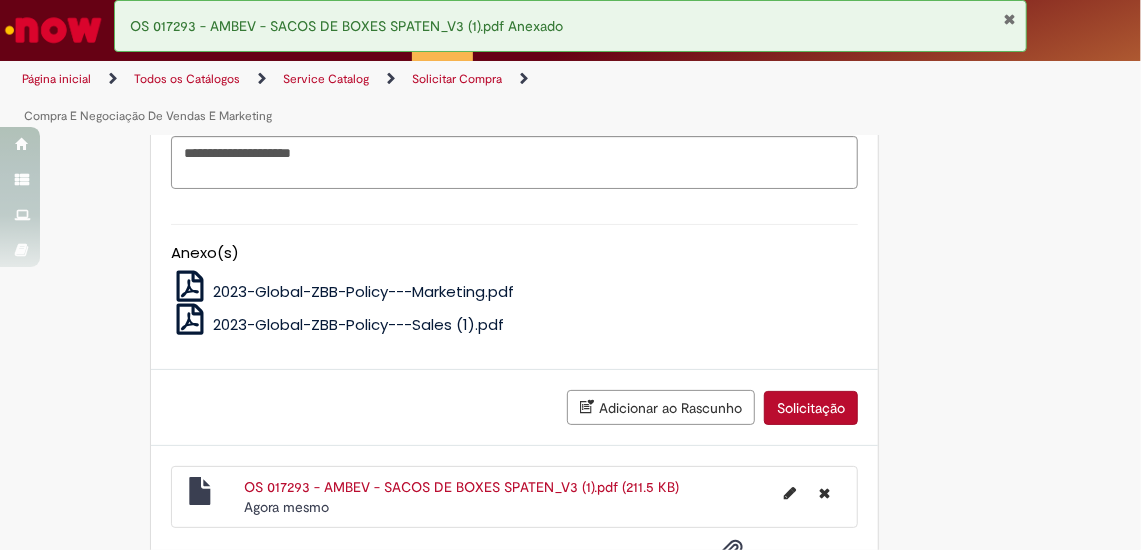 scroll, scrollTop: 1919, scrollLeft: 0, axis: vertical 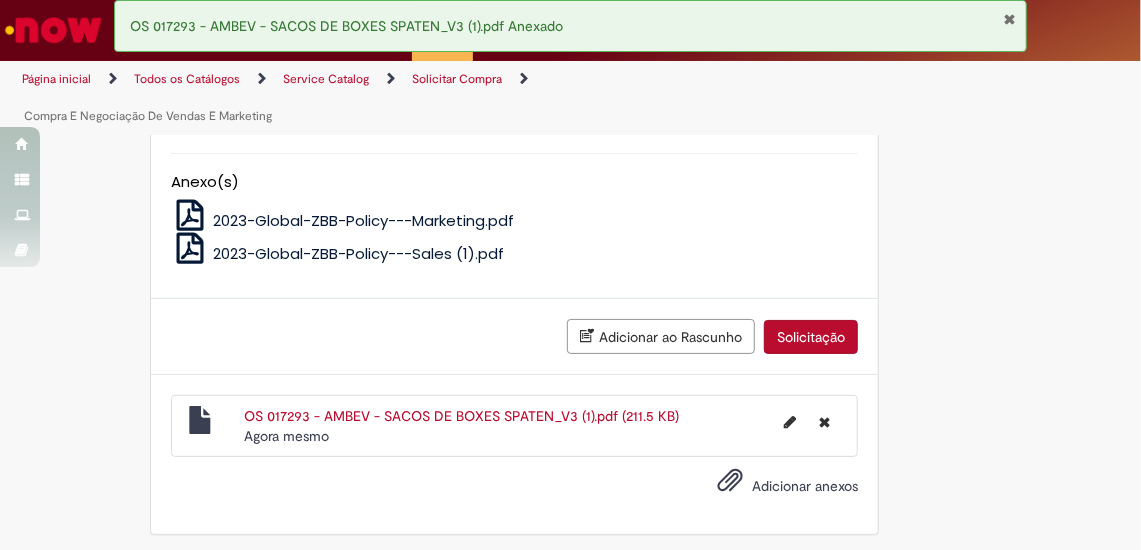 click on "OS 017293 - AMBEV - SACOS DE BOXES SPATEN_V3 (1).pdf (211.5 KB)" at bounding box center [461, 416] 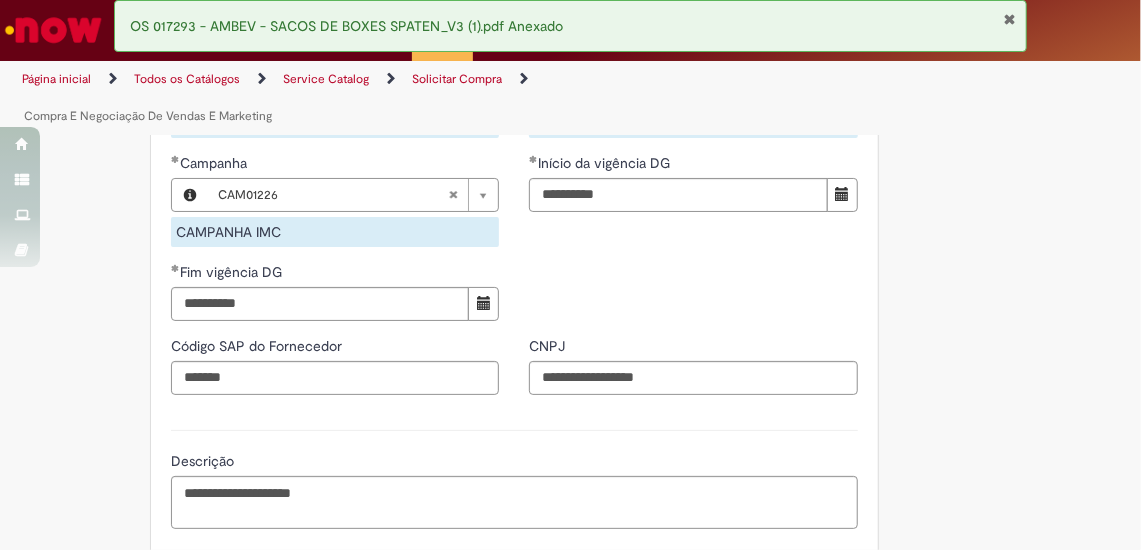 scroll, scrollTop: 1670, scrollLeft: 0, axis: vertical 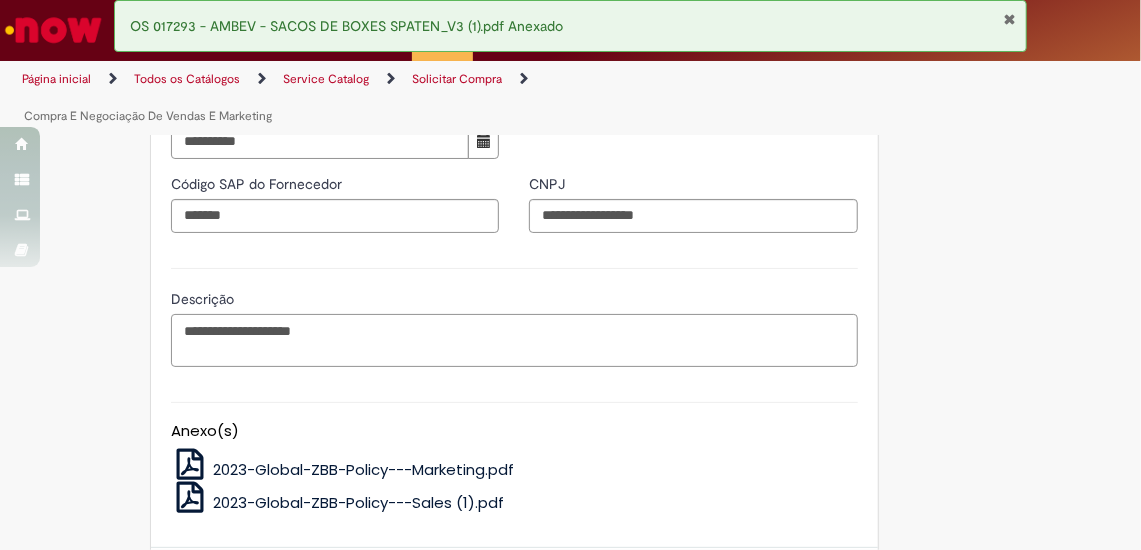 click on "**********" at bounding box center (514, 340) 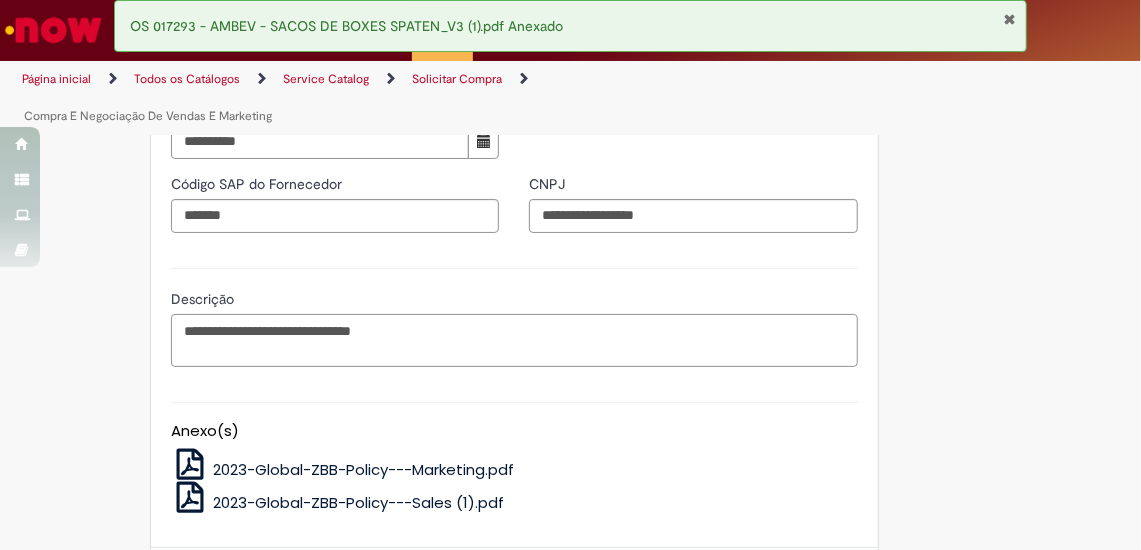 scroll, scrollTop: 1919, scrollLeft: 0, axis: vertical 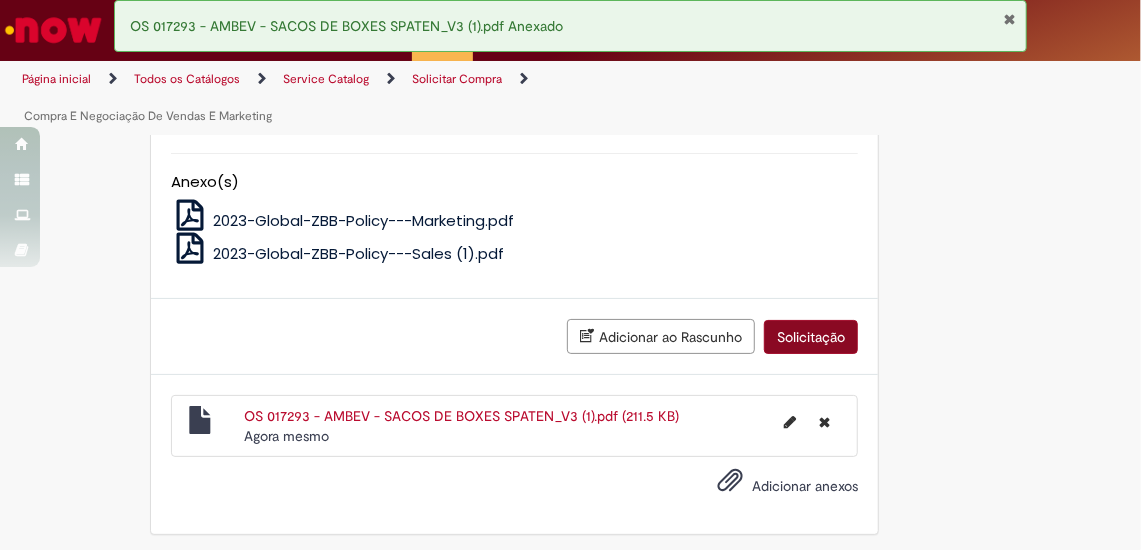 type on "**********" 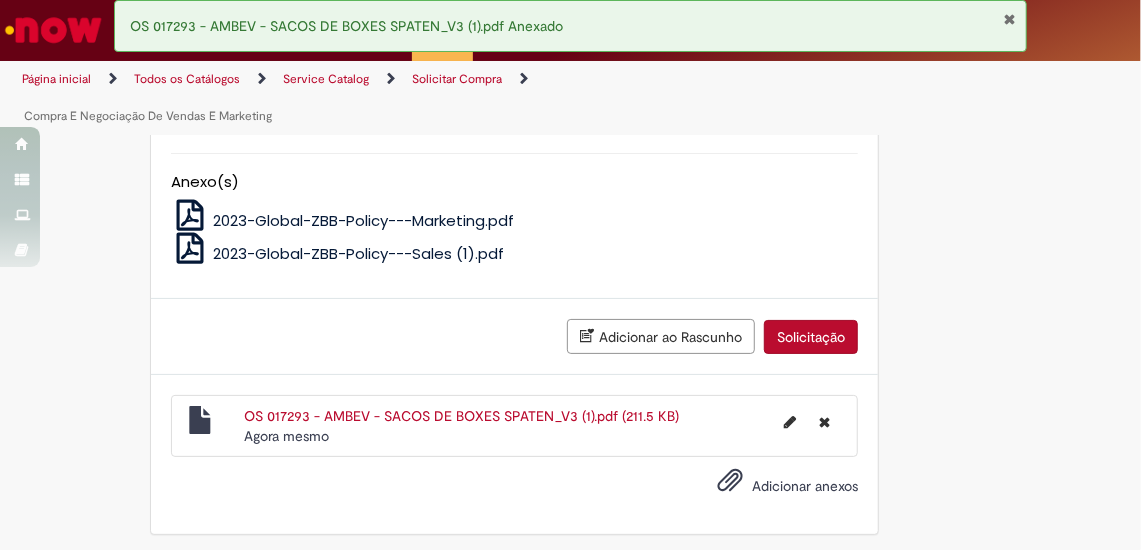 click on "Solicitação" at bounding box center [811, 337] 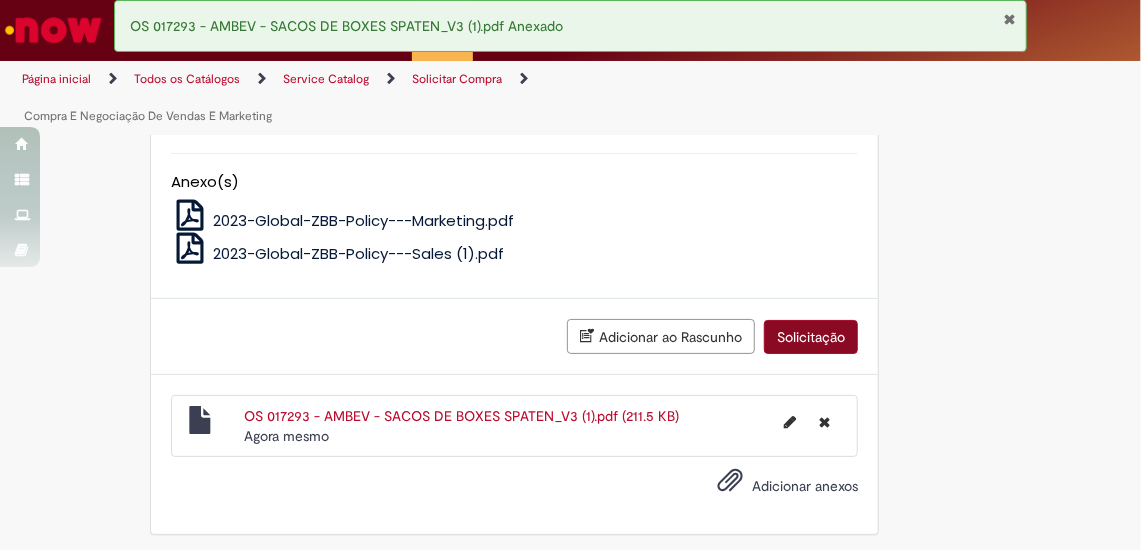 scroll, scrollTop: 1874, scrollLeft: 0, axis: vertical 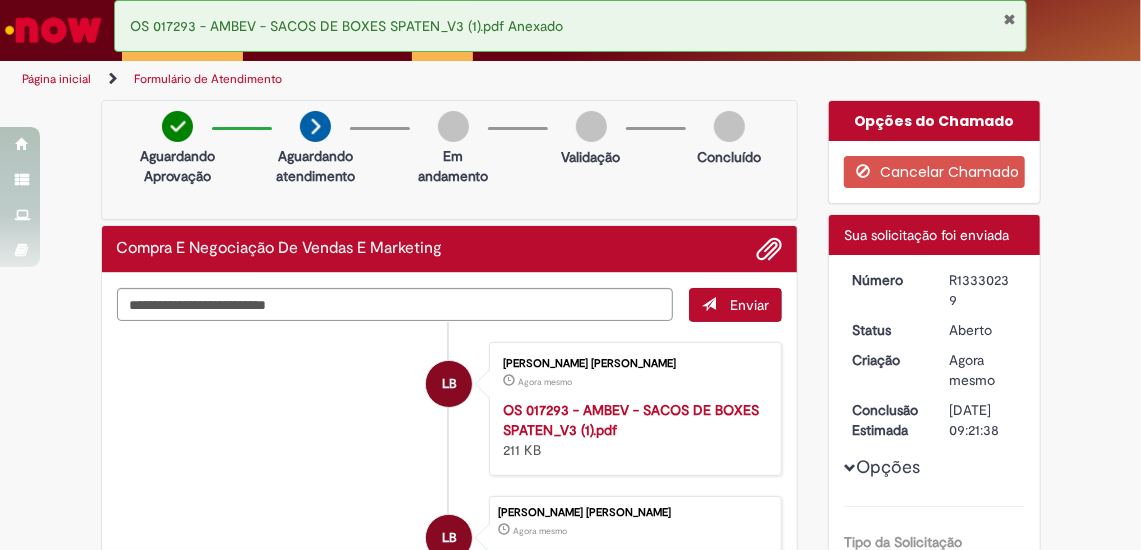 click at bounding box center (1009, 19) 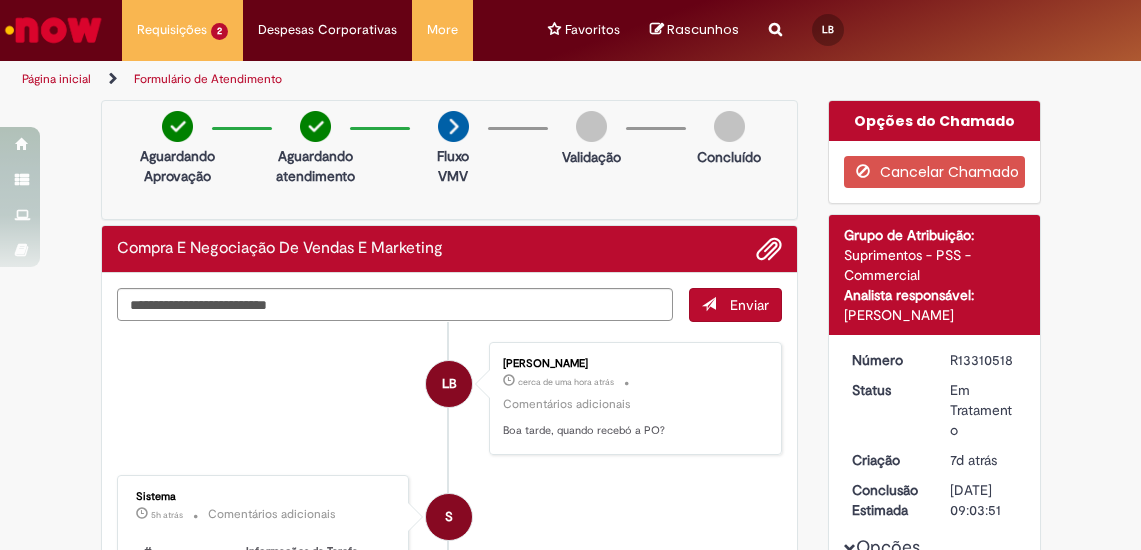 scroll, scrollTop: 0, scrollLeft: 0, axis: both 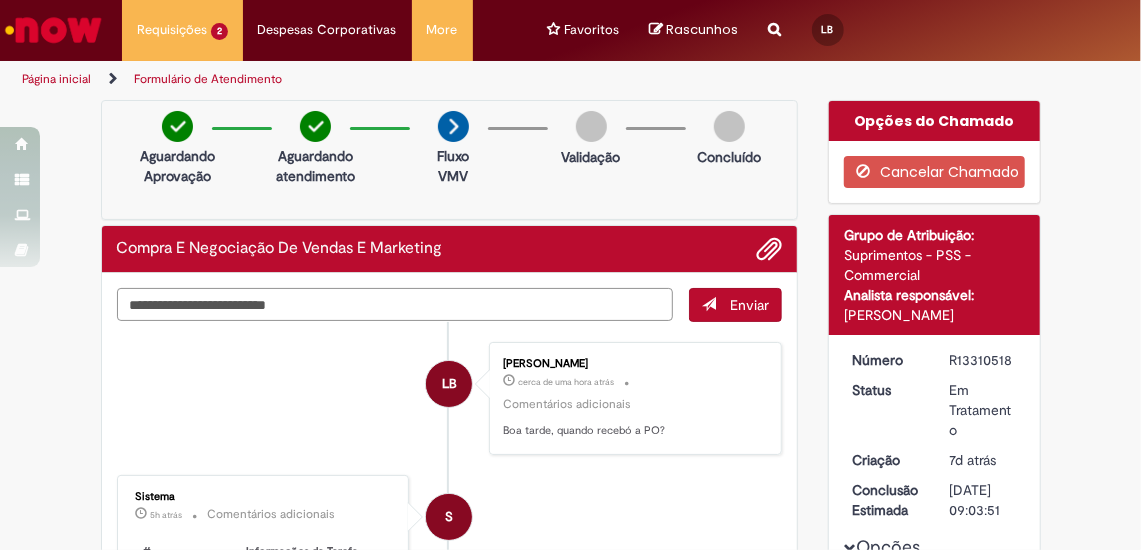 click at bounding box center (395, 304) 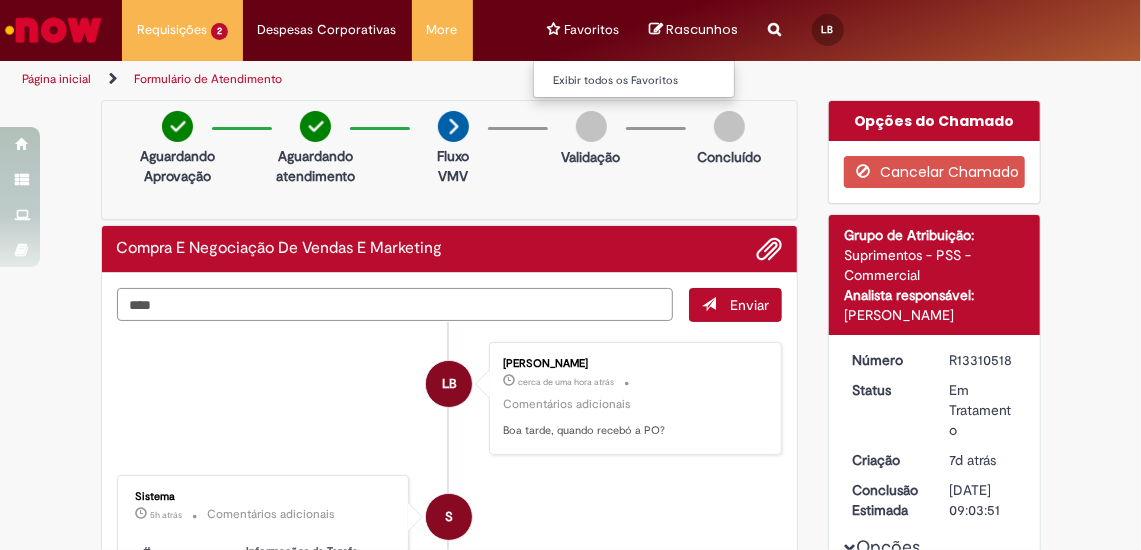 type on "***" 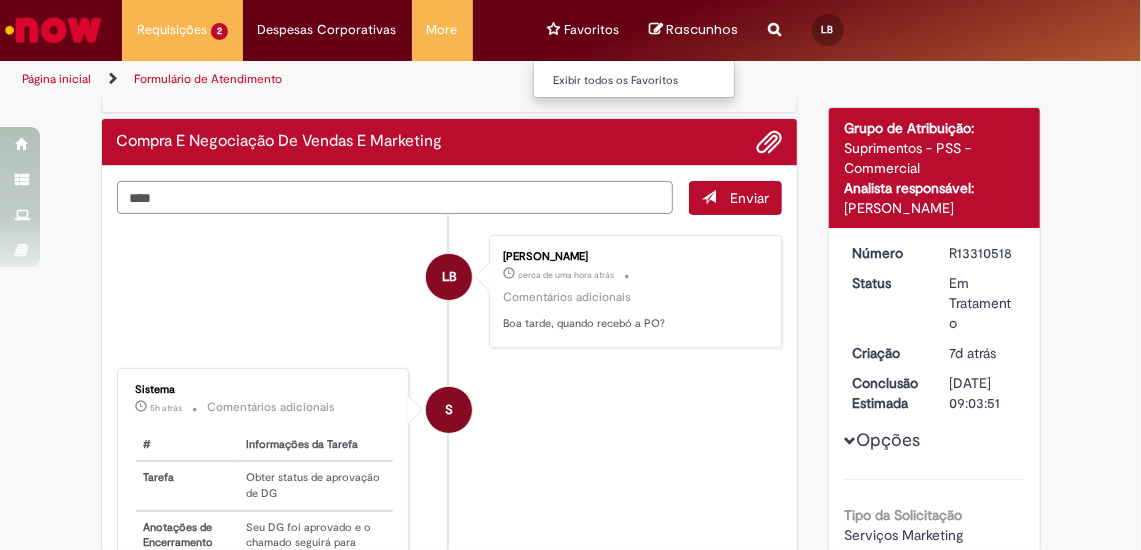 scroll, scrollTop: 108, scrollLeft: 0, axis: vertical 